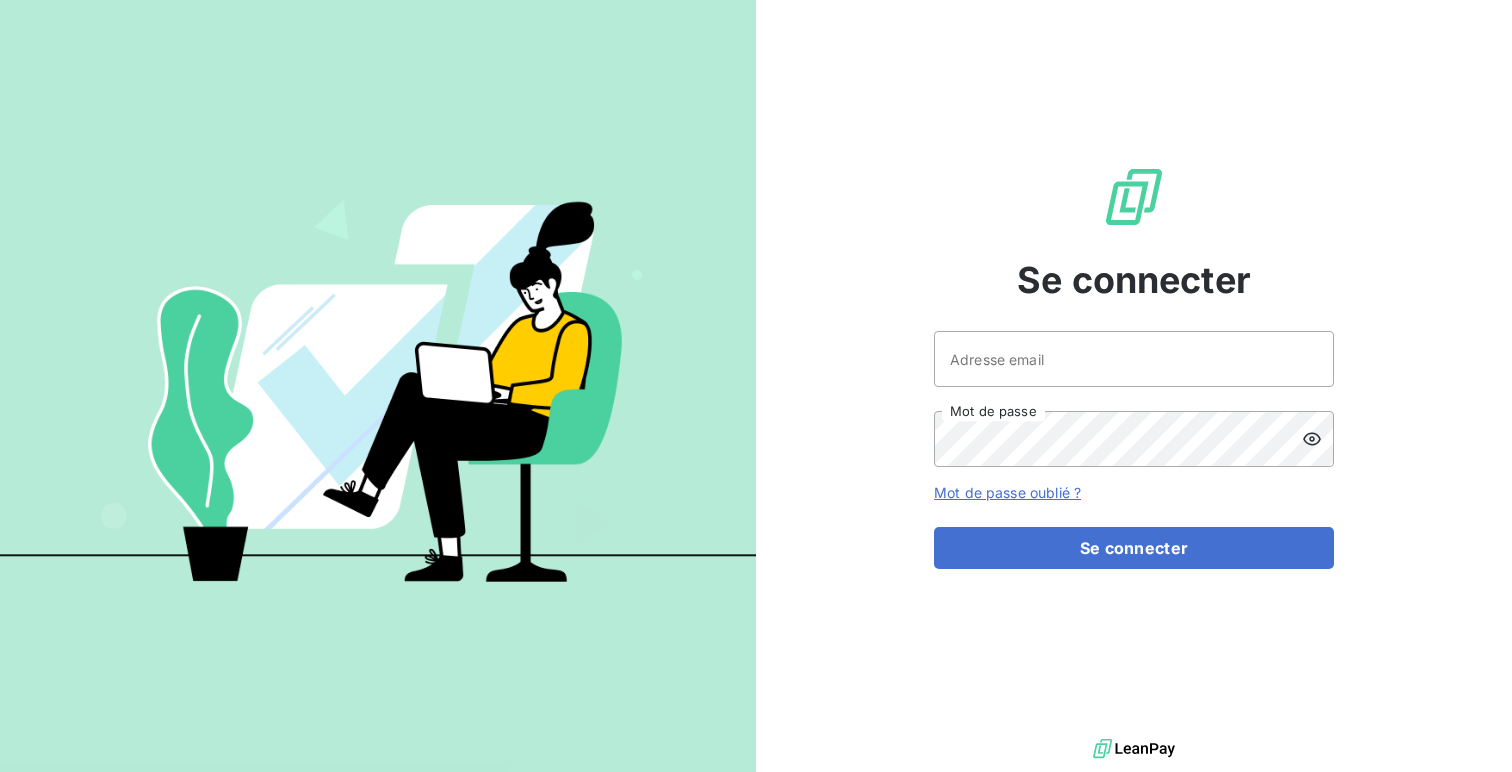 scroll, scrollTop: 0, scrollLeft: 0, axis: both 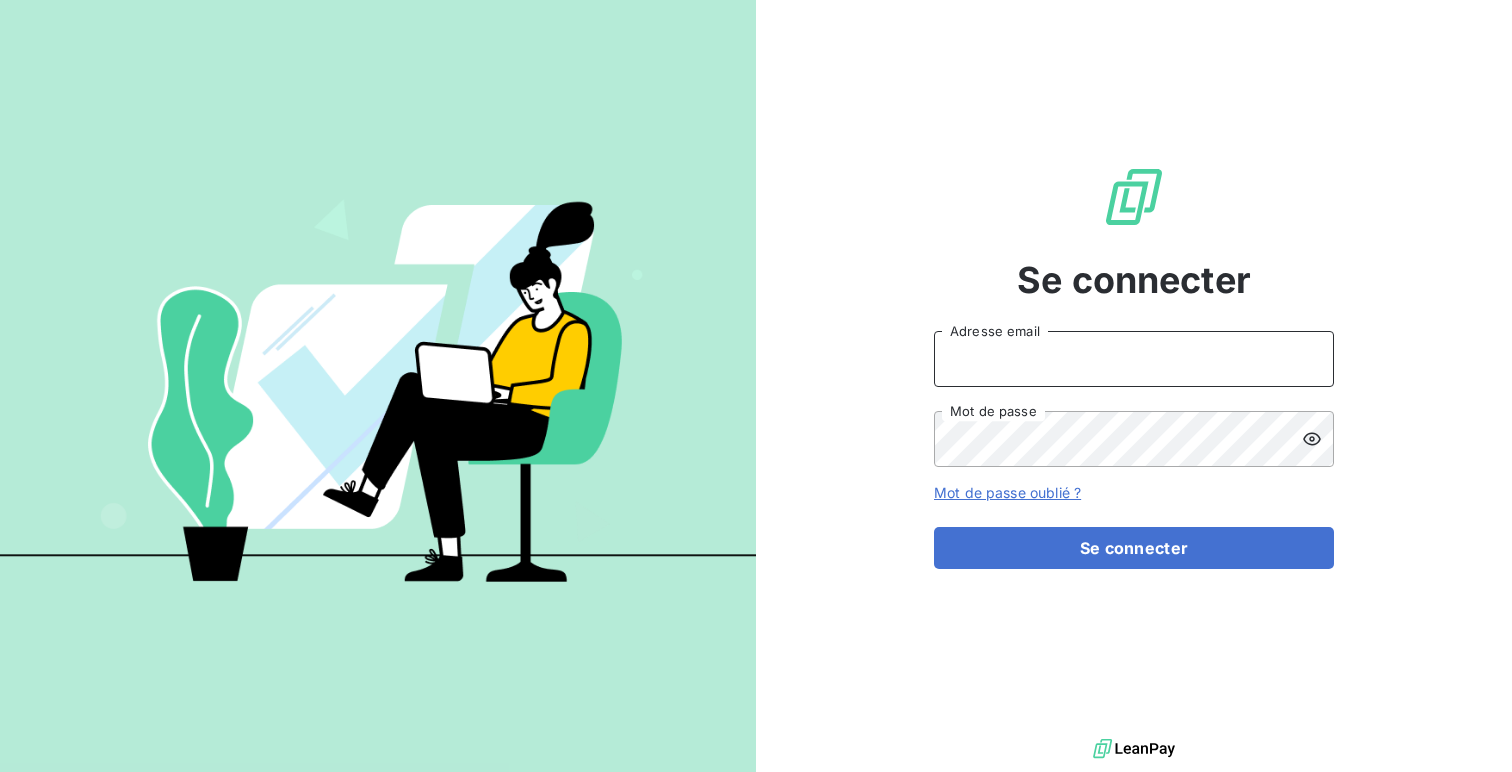click on "Adresse email" at bounding box center (1134, 359) 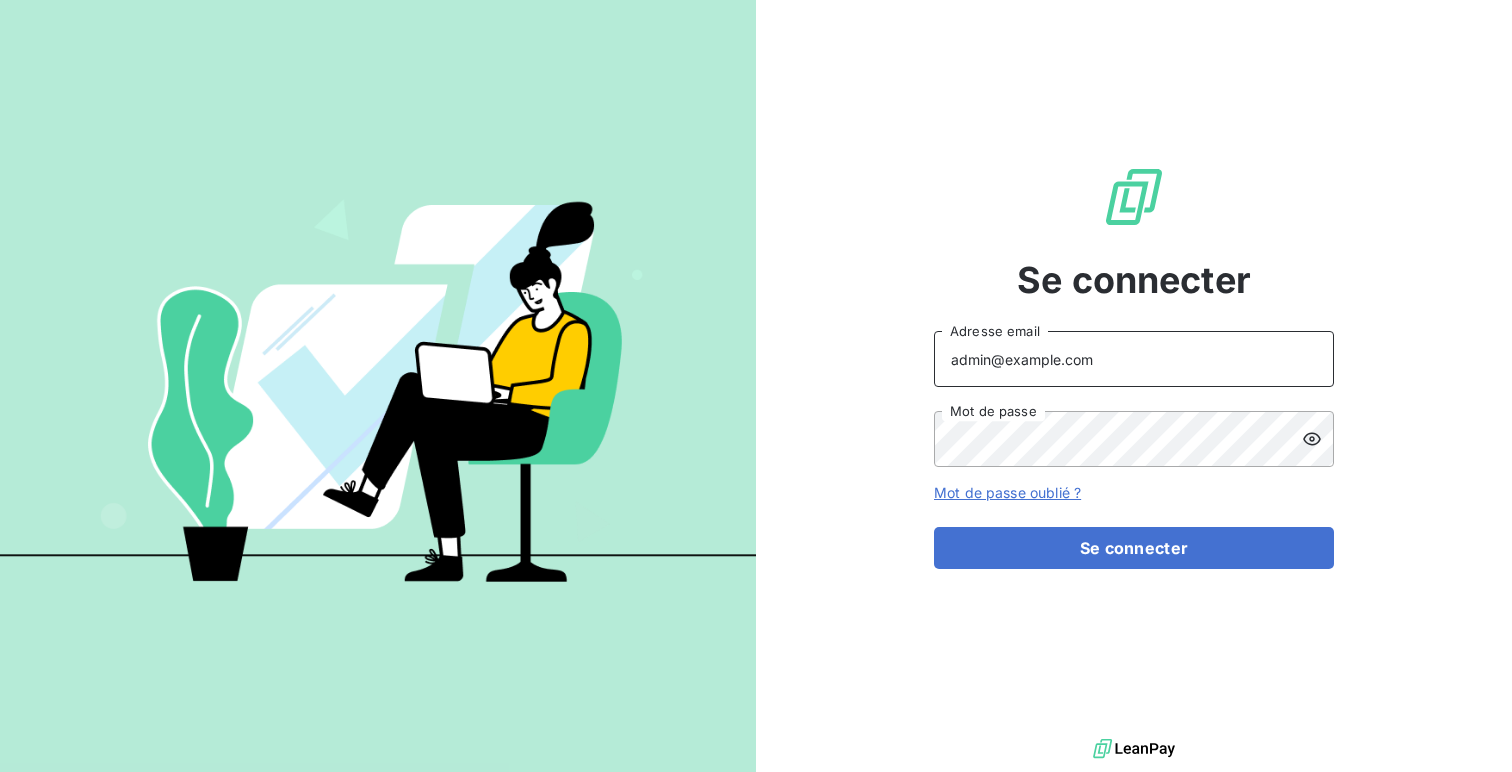 type on "admin@example.com" 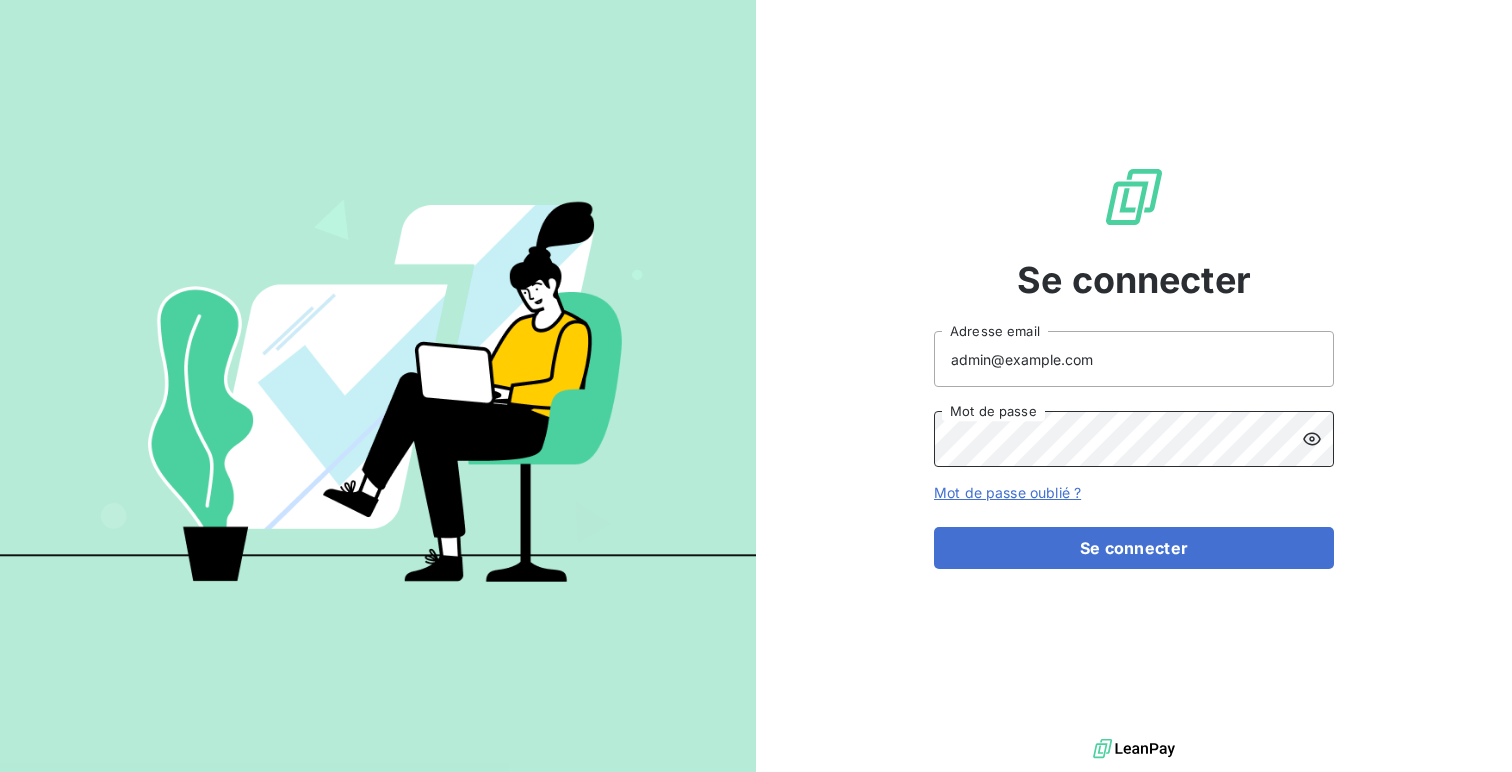 click on "Se connecter" at bounding box center (1134, 548) 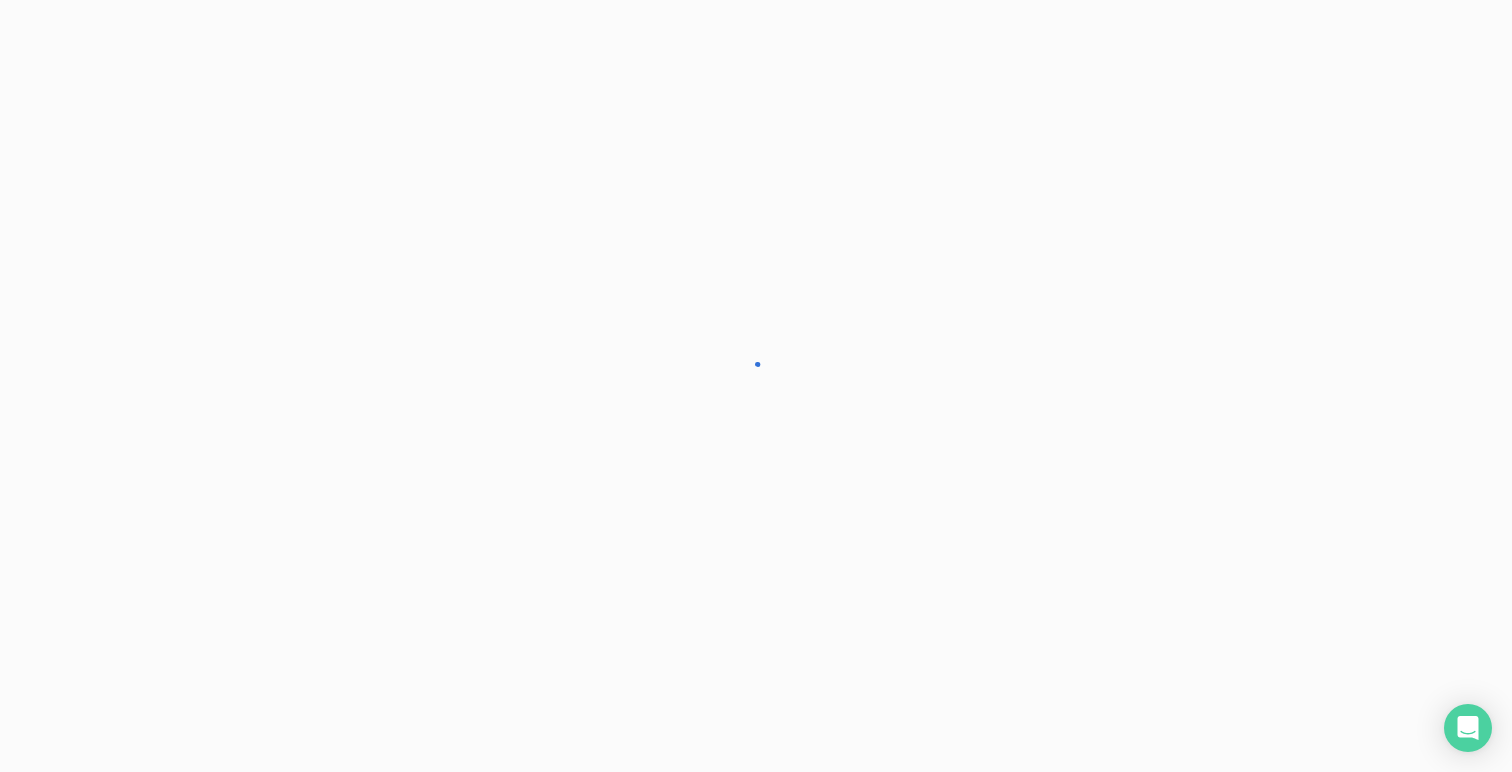 scroll, scrollTop: 0, scrollLeft: 0, axis: both 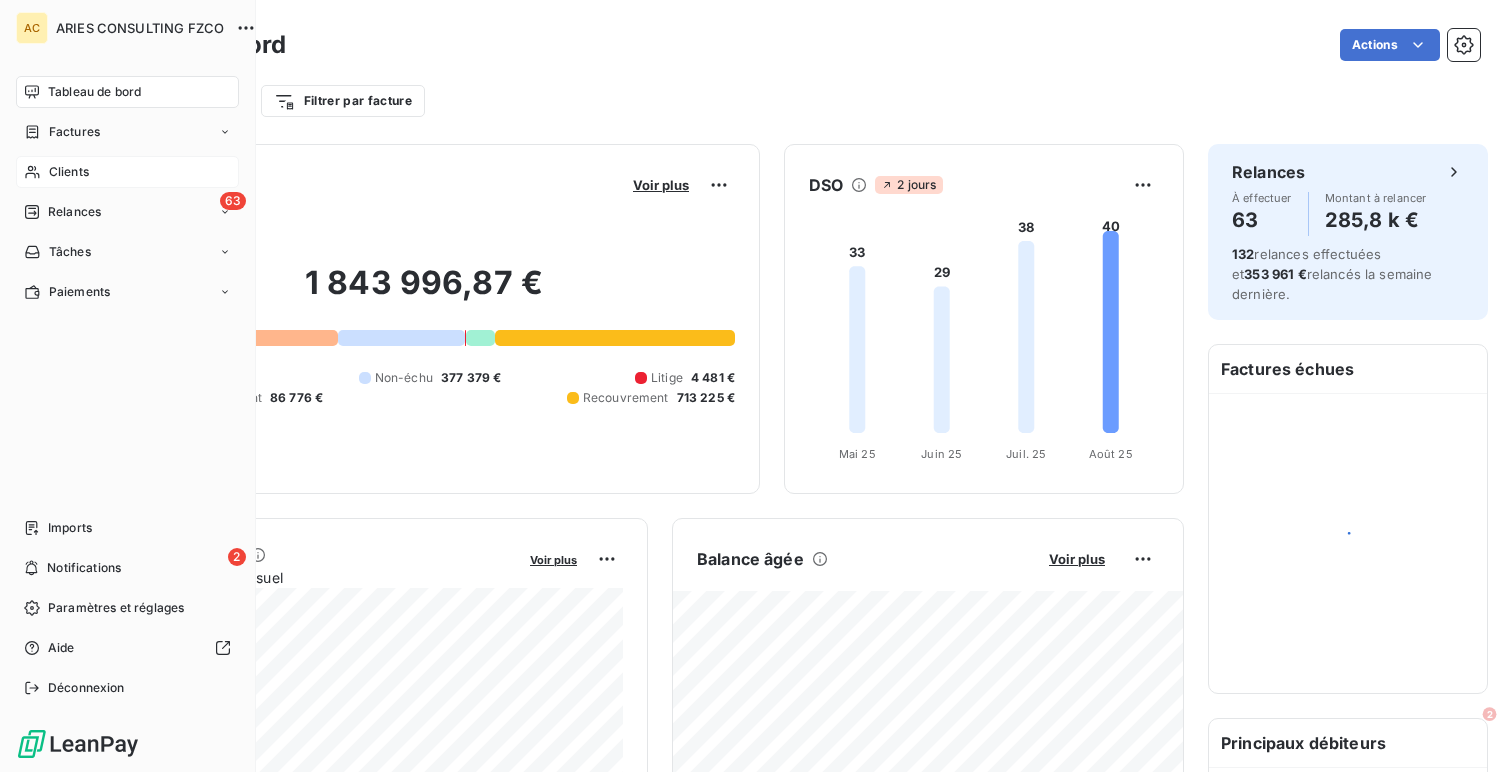 click on "Clients" at bounding box center [127, 172] 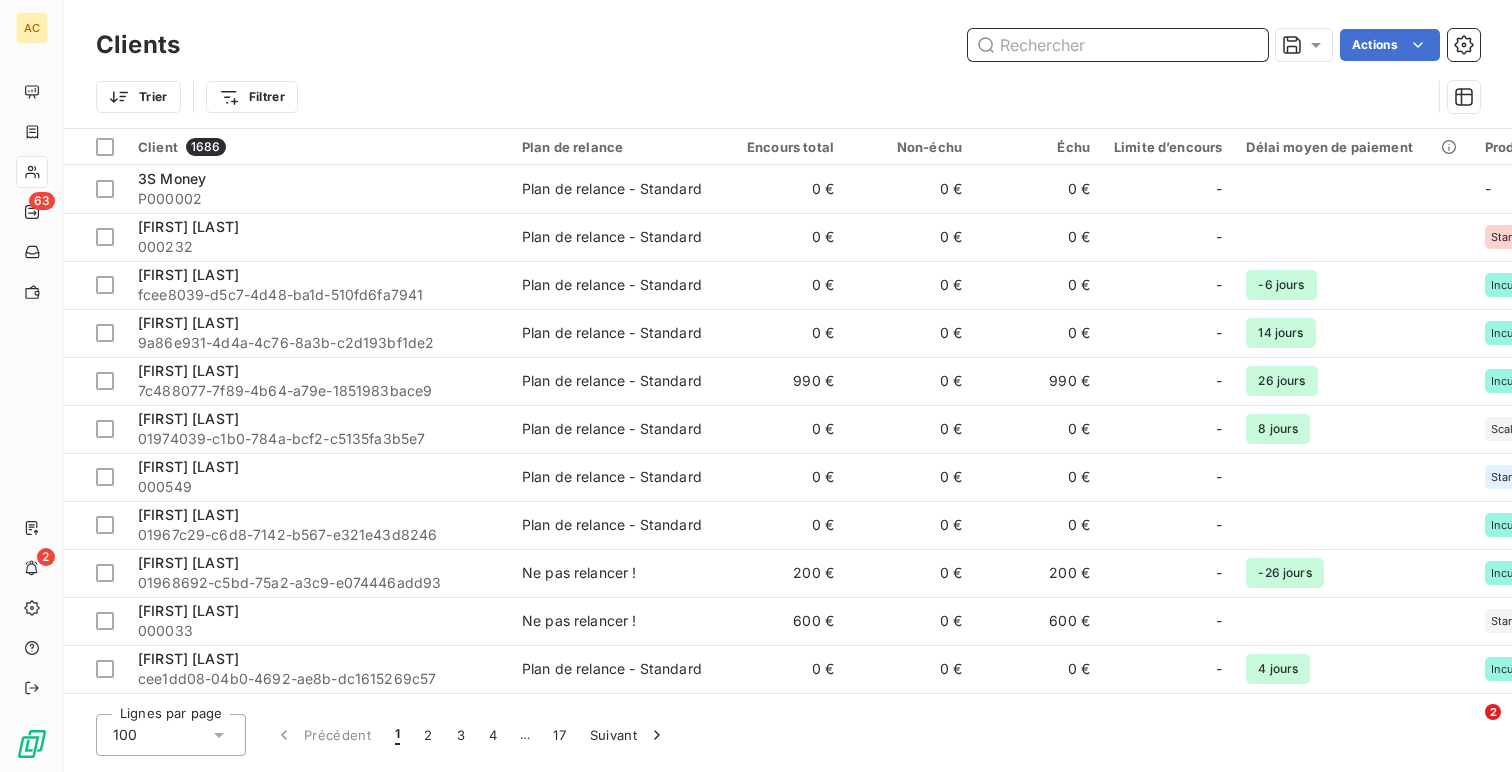 paste on "[FIRST] [LAST]" 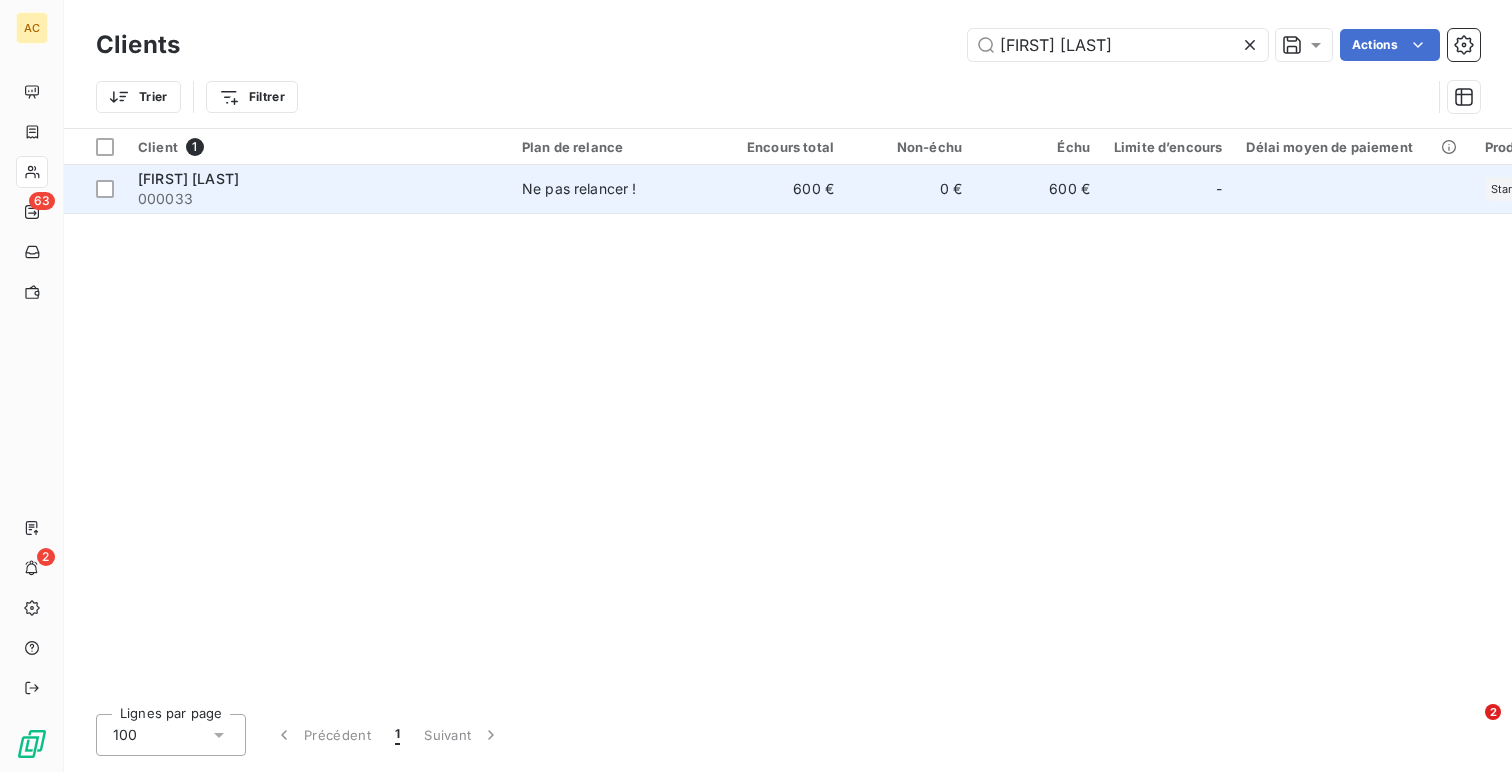 click on "000033" at bounding box center (318, 199) 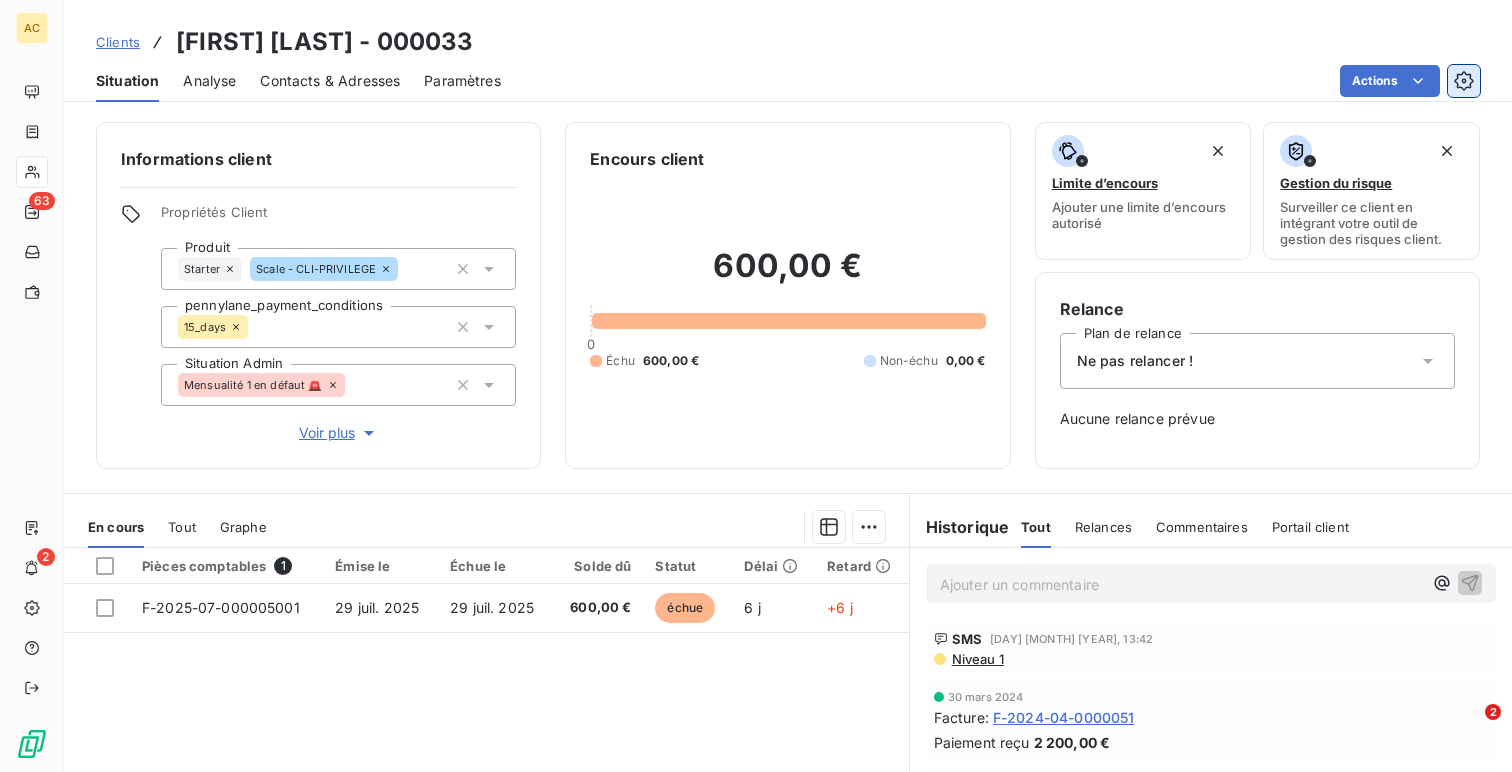 click 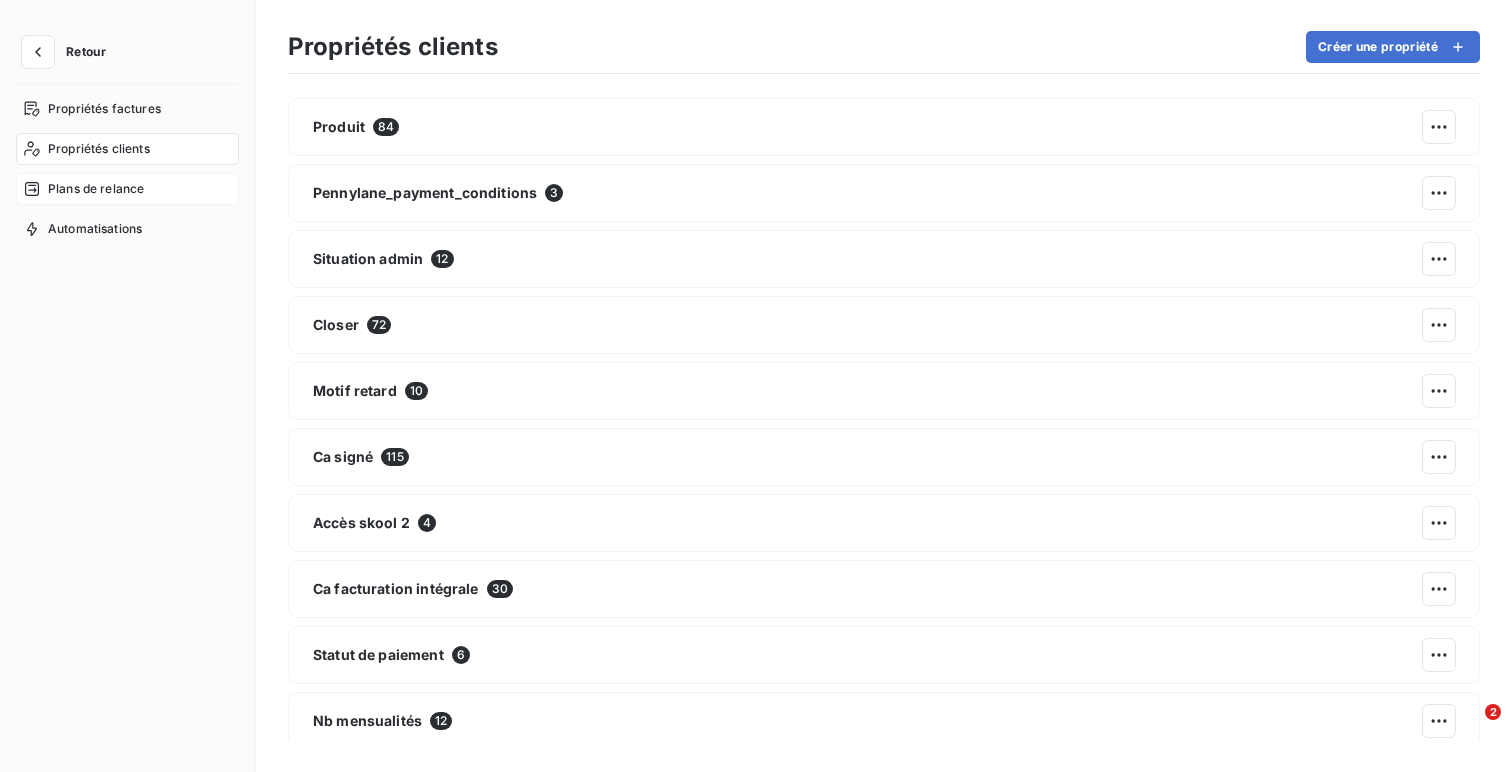 click on "Plans de relance" at bounding box center [127, 189] 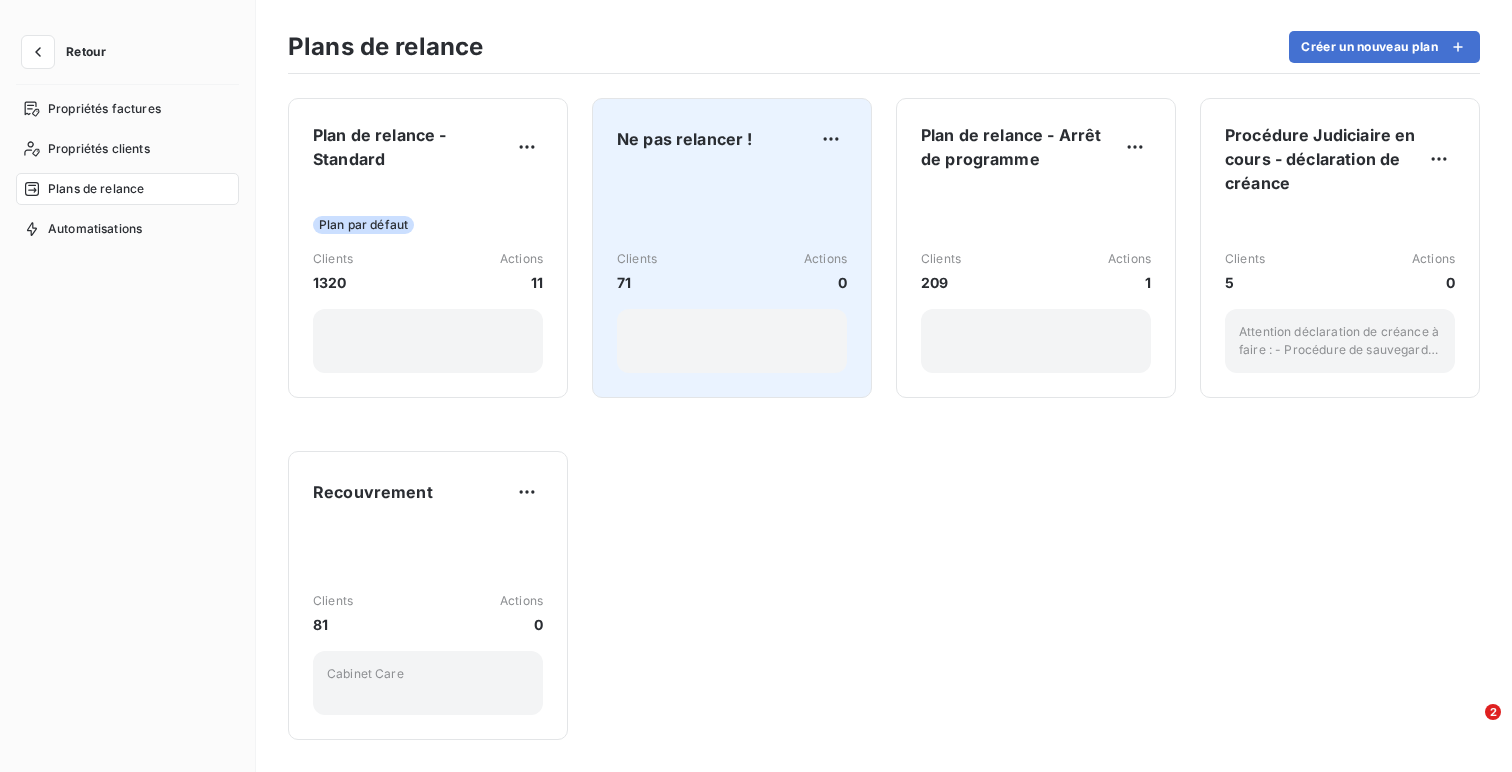 click on "Clients 71 Actions 0" at bounding box center [732, 272] 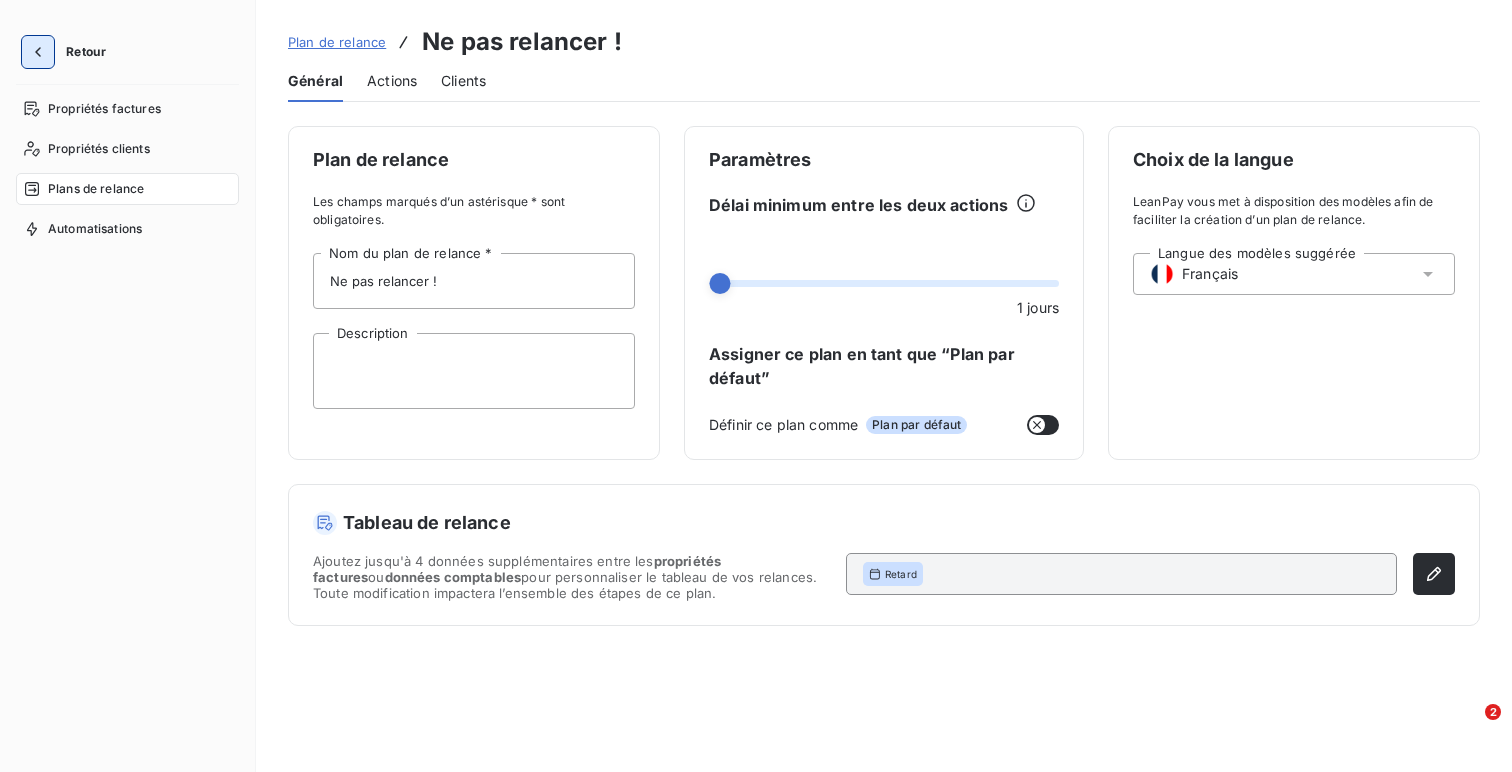 click 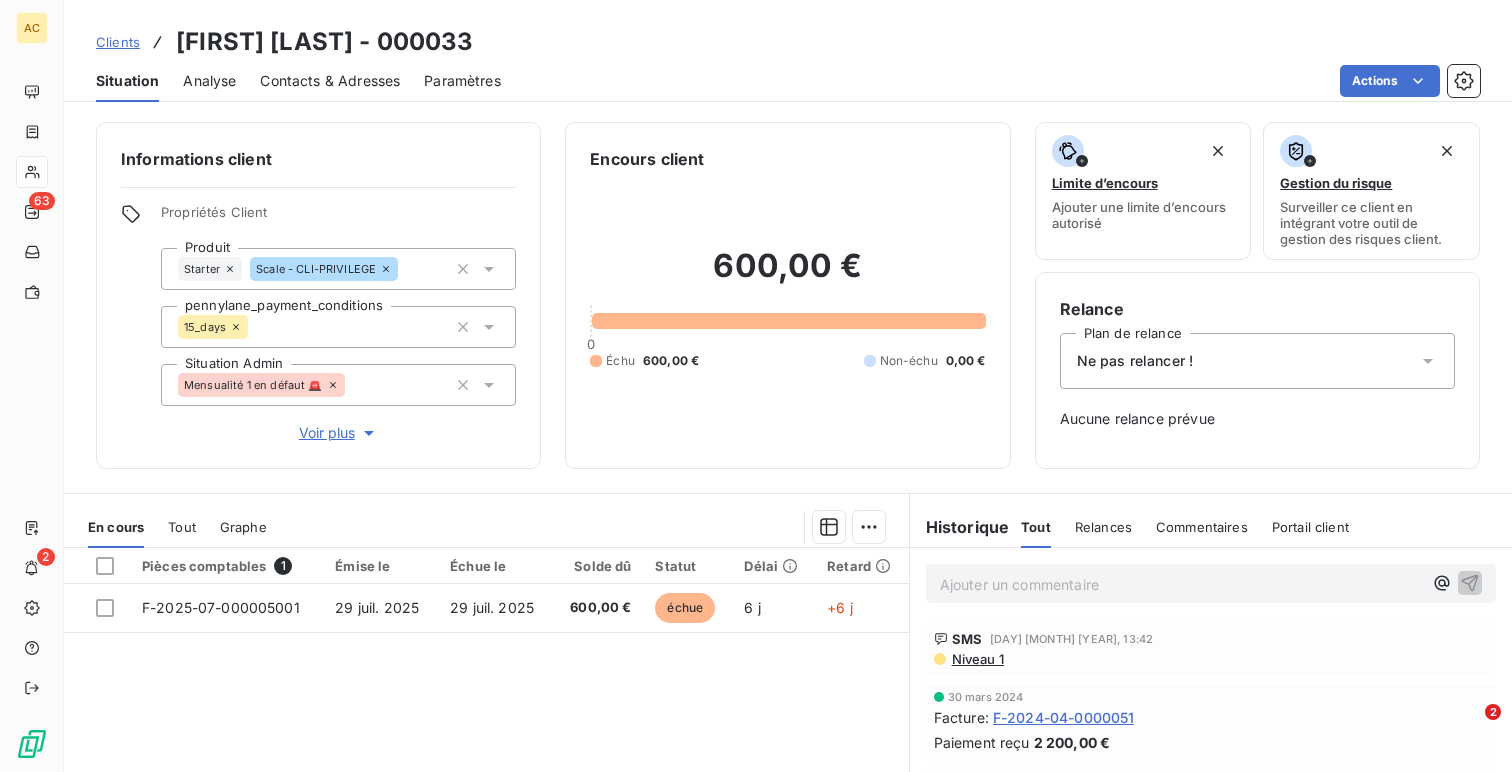 click on "Niveau 1" at bounding box center [977, 659] 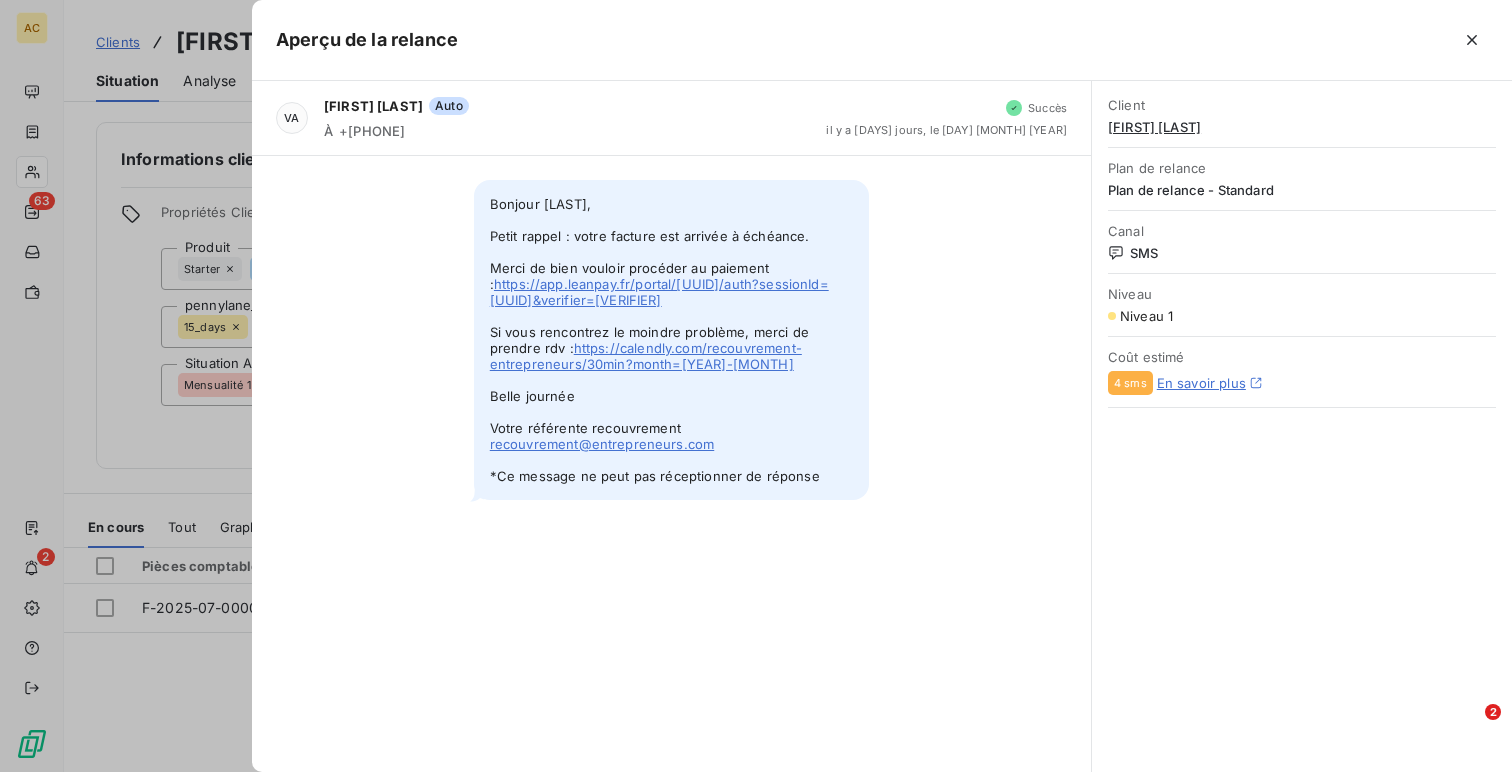 click on "Plan de relance Plan de relance - Standard" at bounding box center (1302, 178) 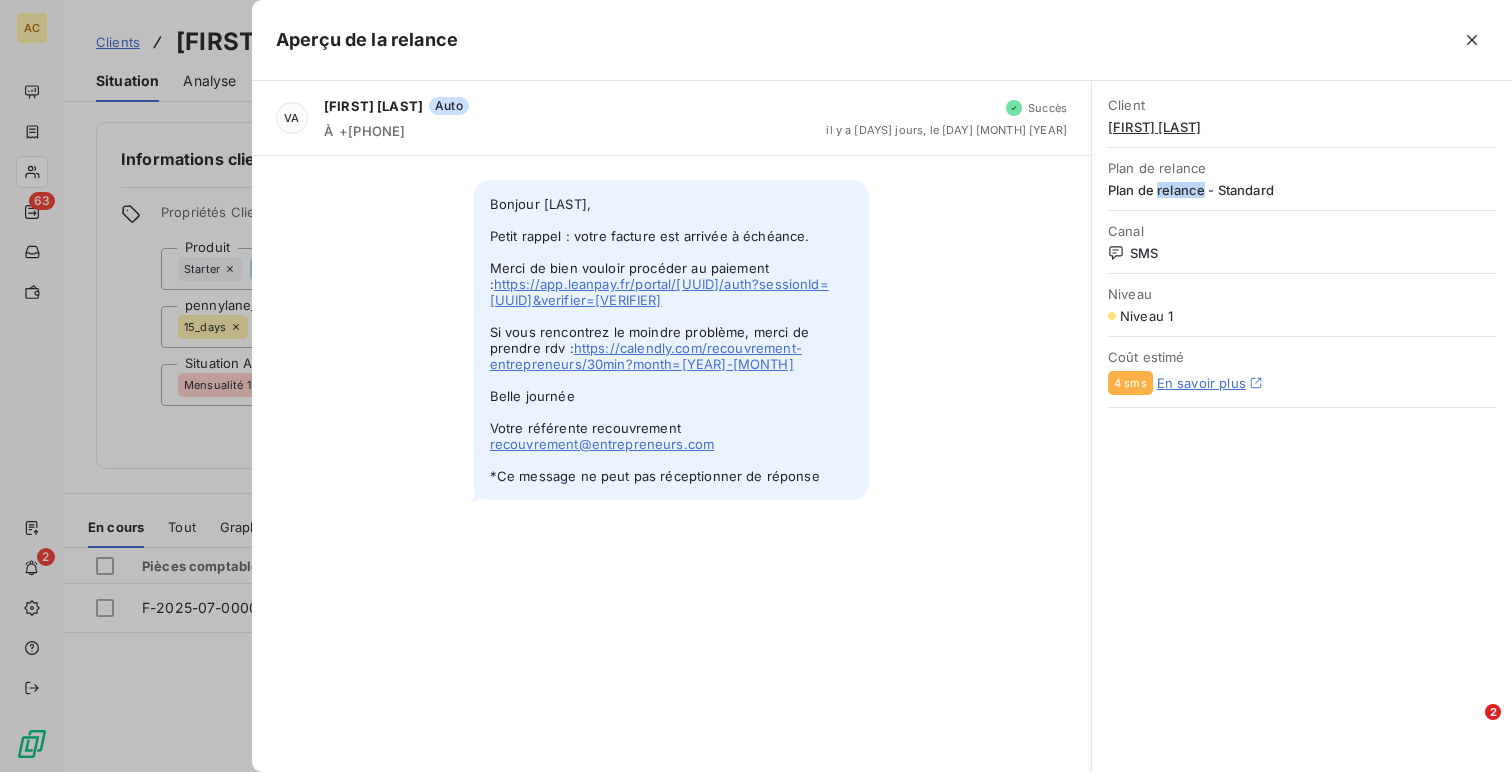 click on "Plan de relance - Standard" at bounding box center (1302, 190) 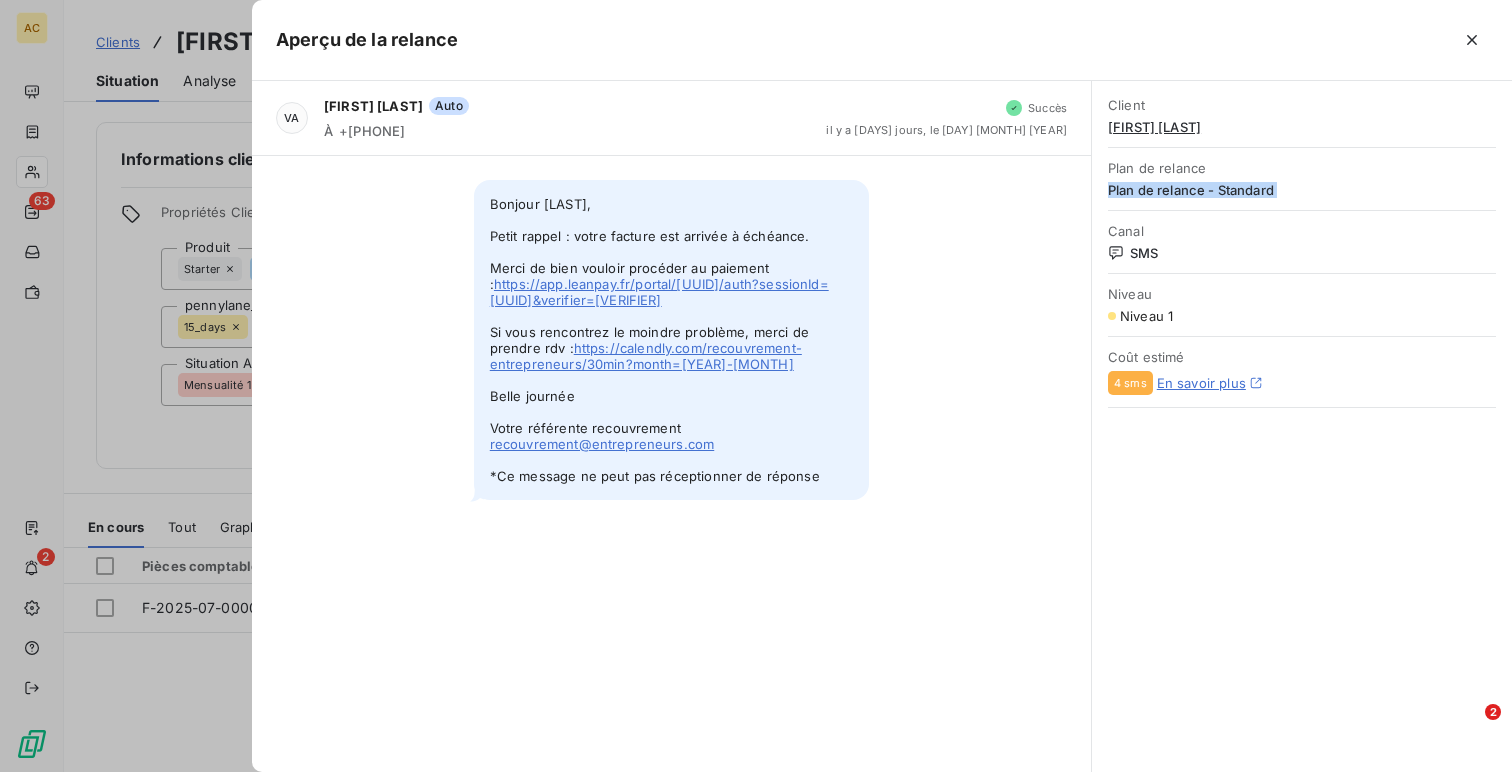 click on "Plan de relance - Standard" at bounding box center [1302, 190] 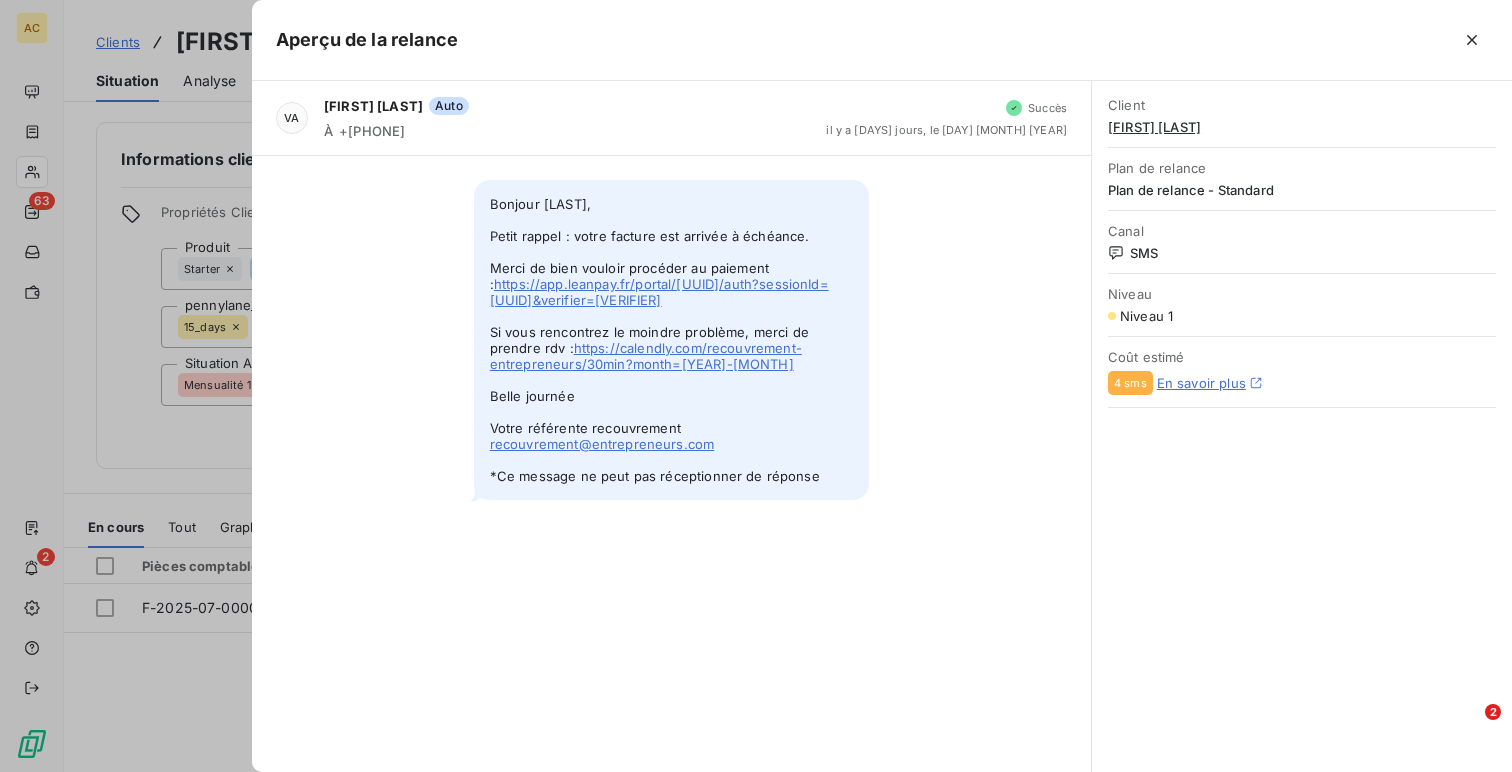 click at bounding box center (756, 386) 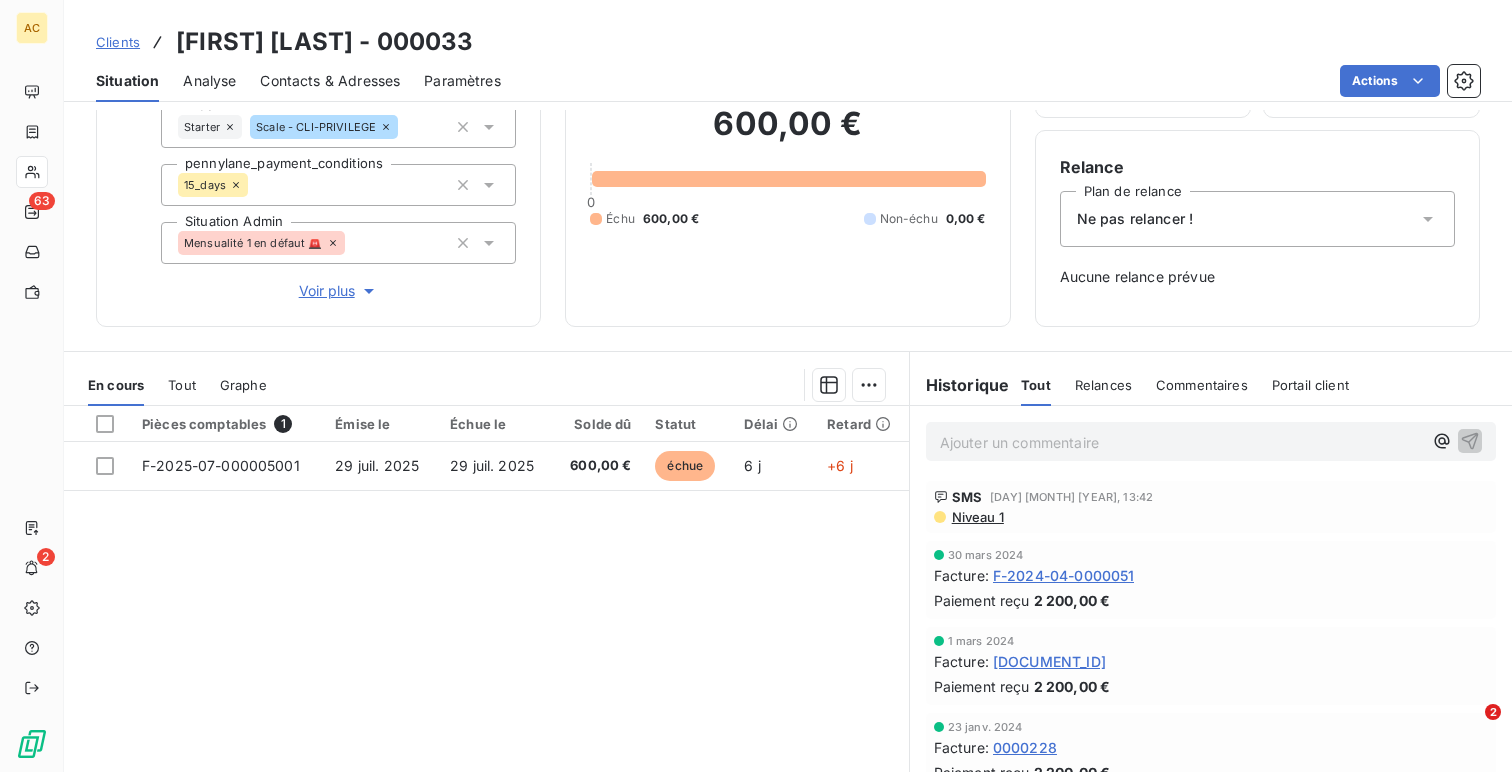 scroll, scrollTop: 0, scrollLeft: 0, axis: both 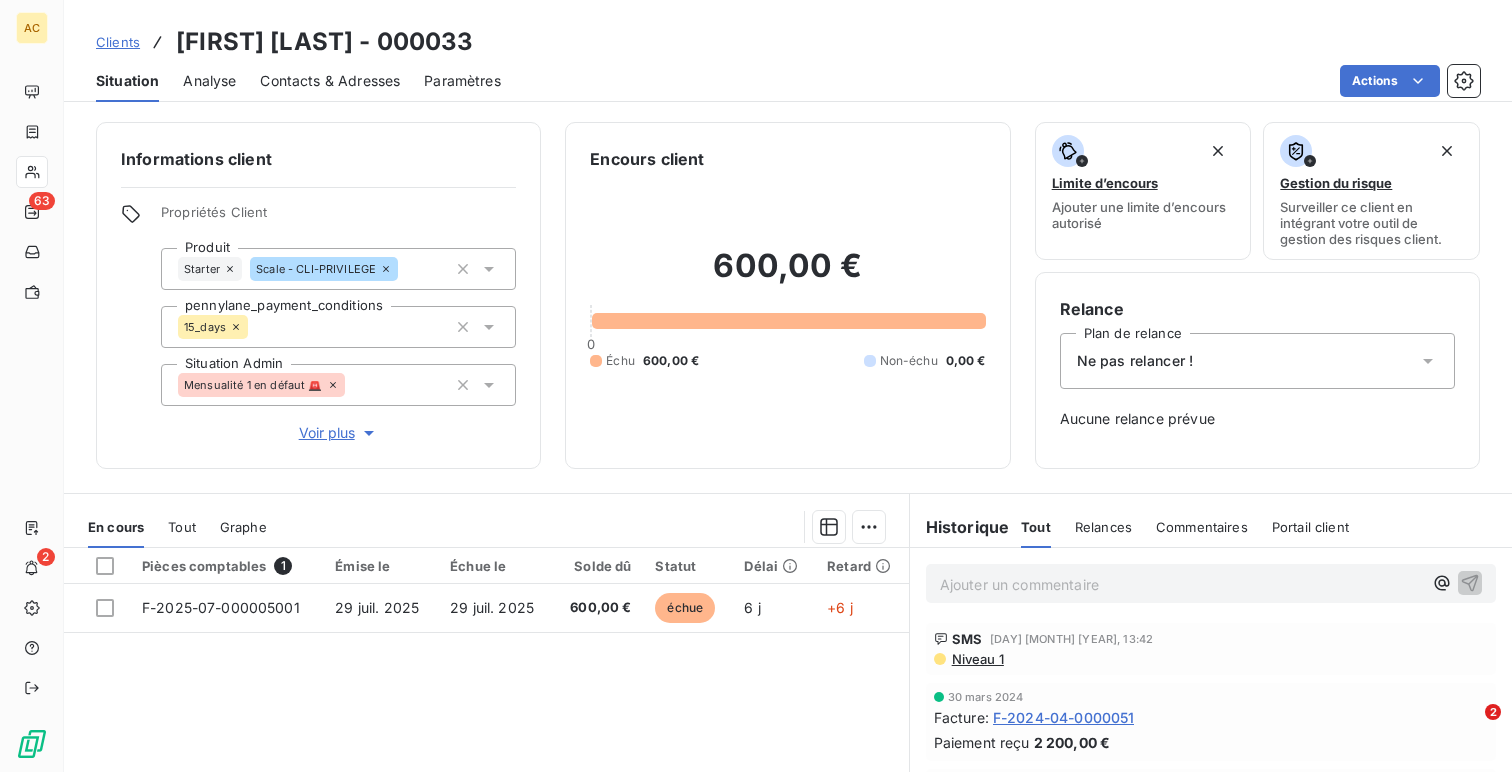 click on "Niveau 1" at bounding box center (977, 659) 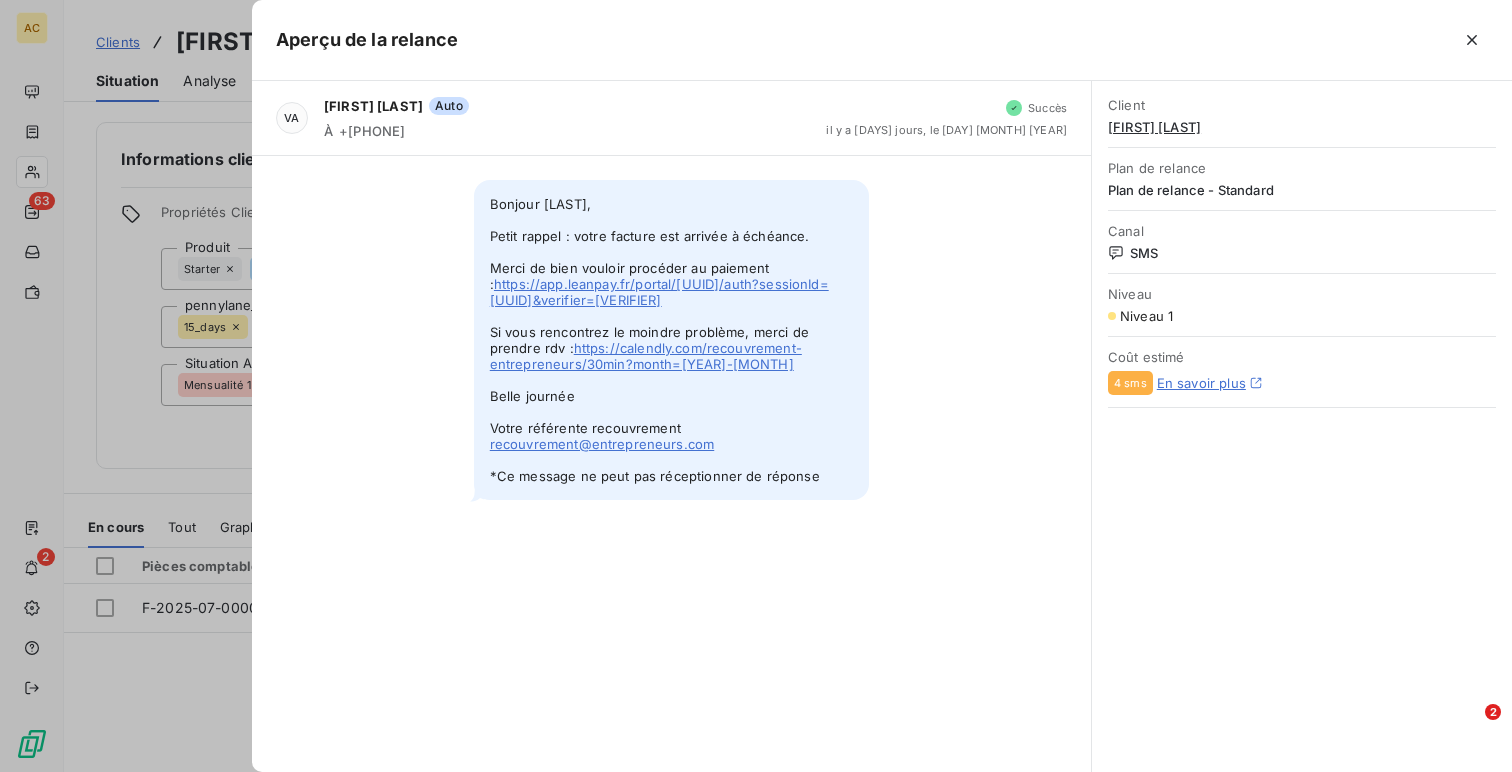 click at bounding box center (756, 386) 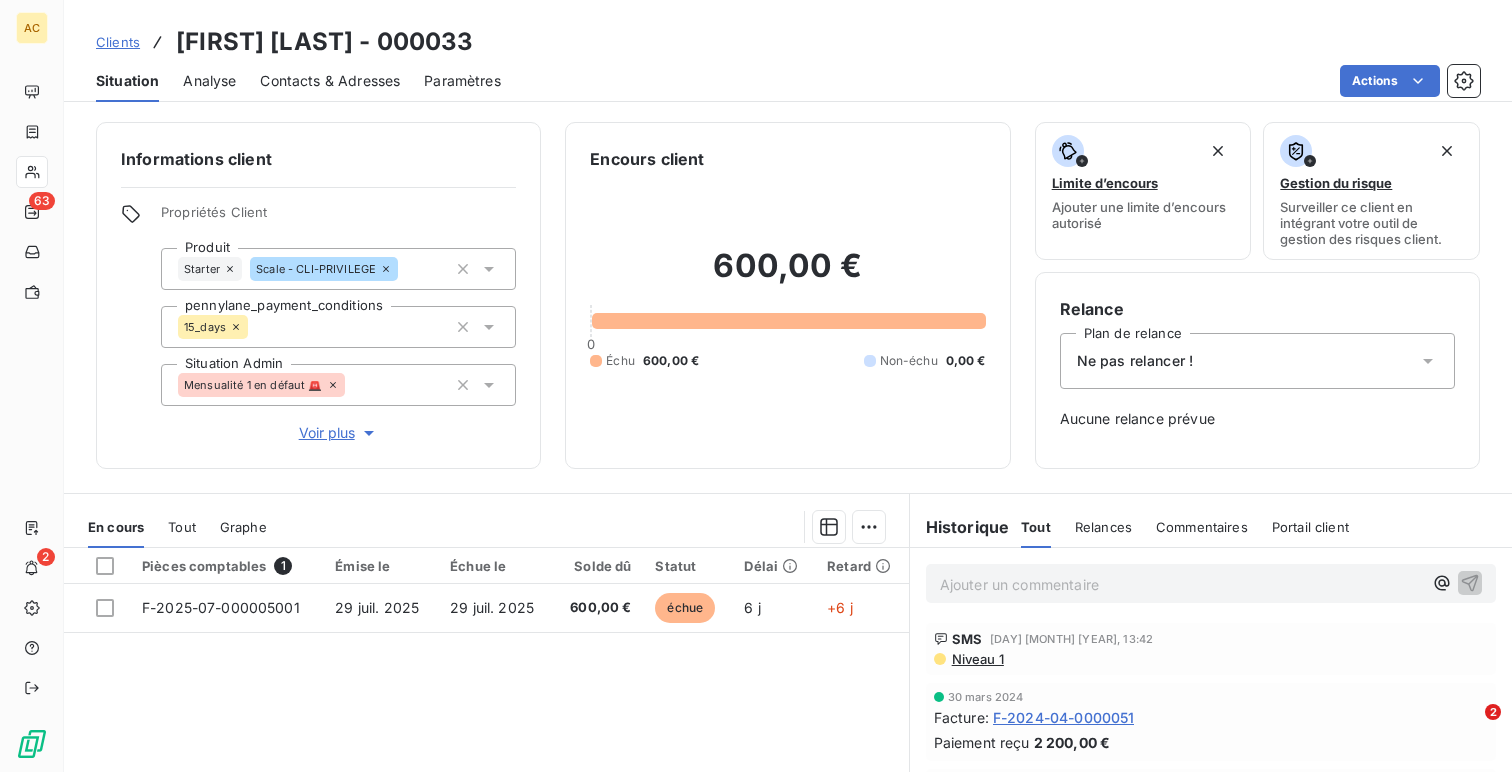 click on "Situation Analyse Contacts & Adresses Paramètres Actions" at bounding box center (788, 81) 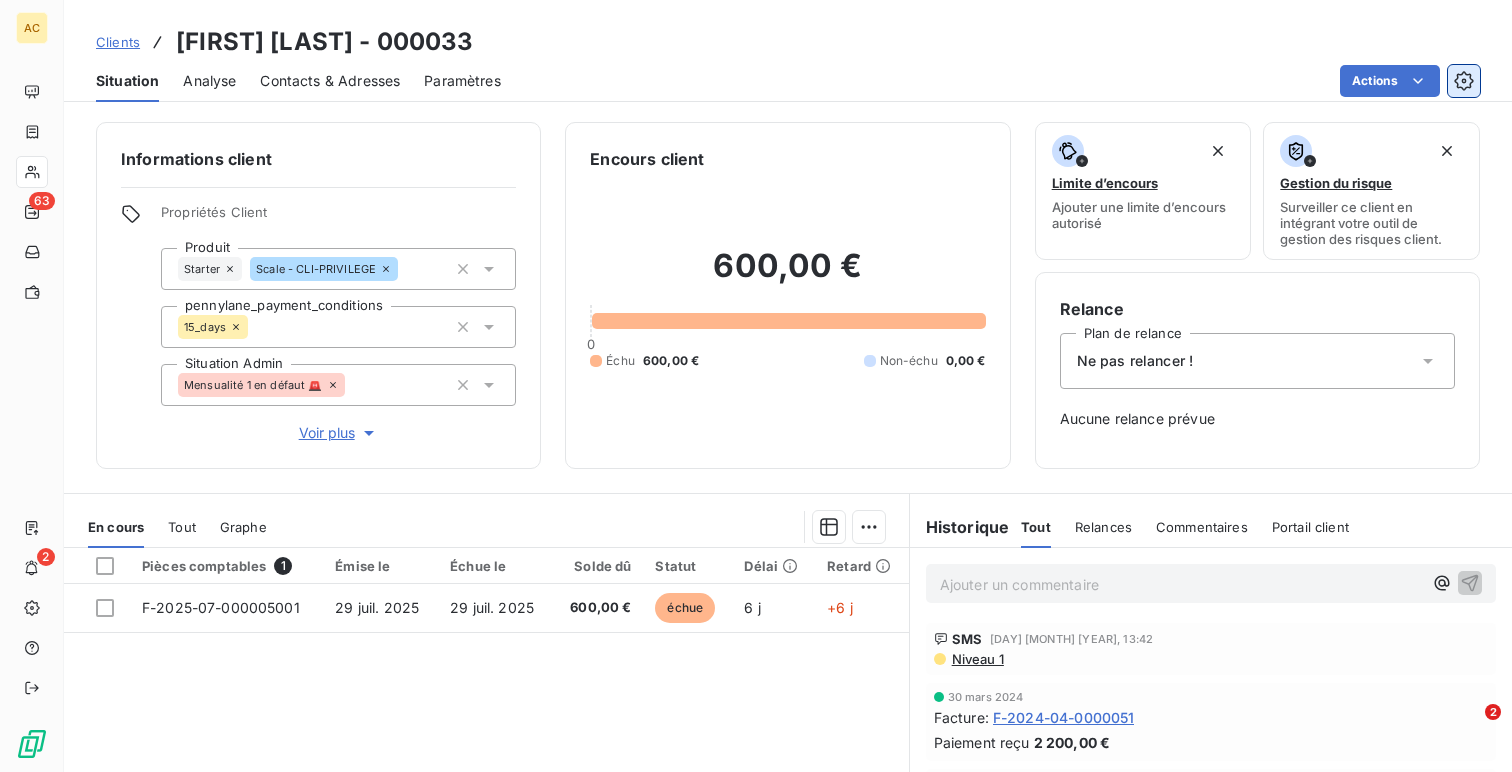 click 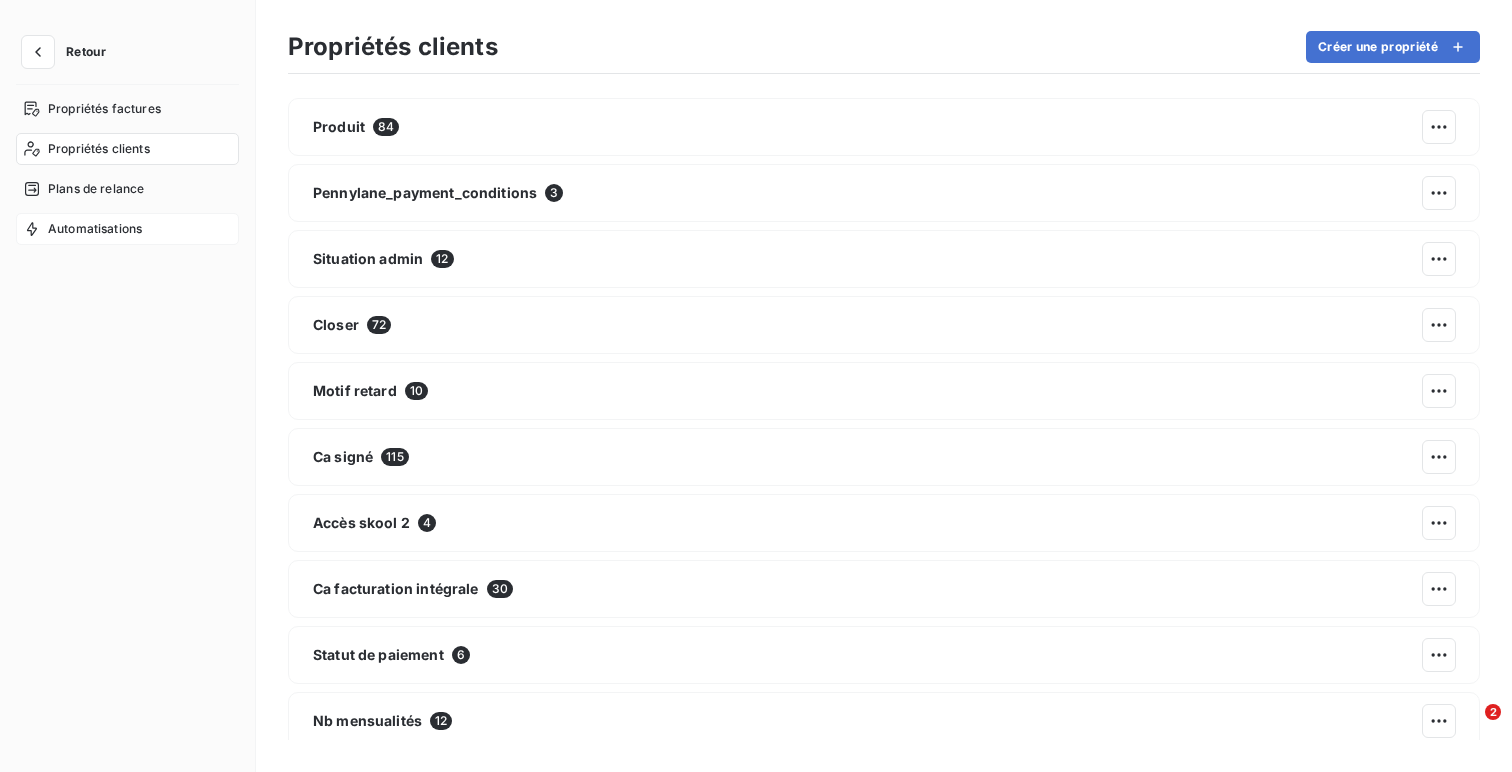 click on "Automatisations" at bounding box center [127, 229] 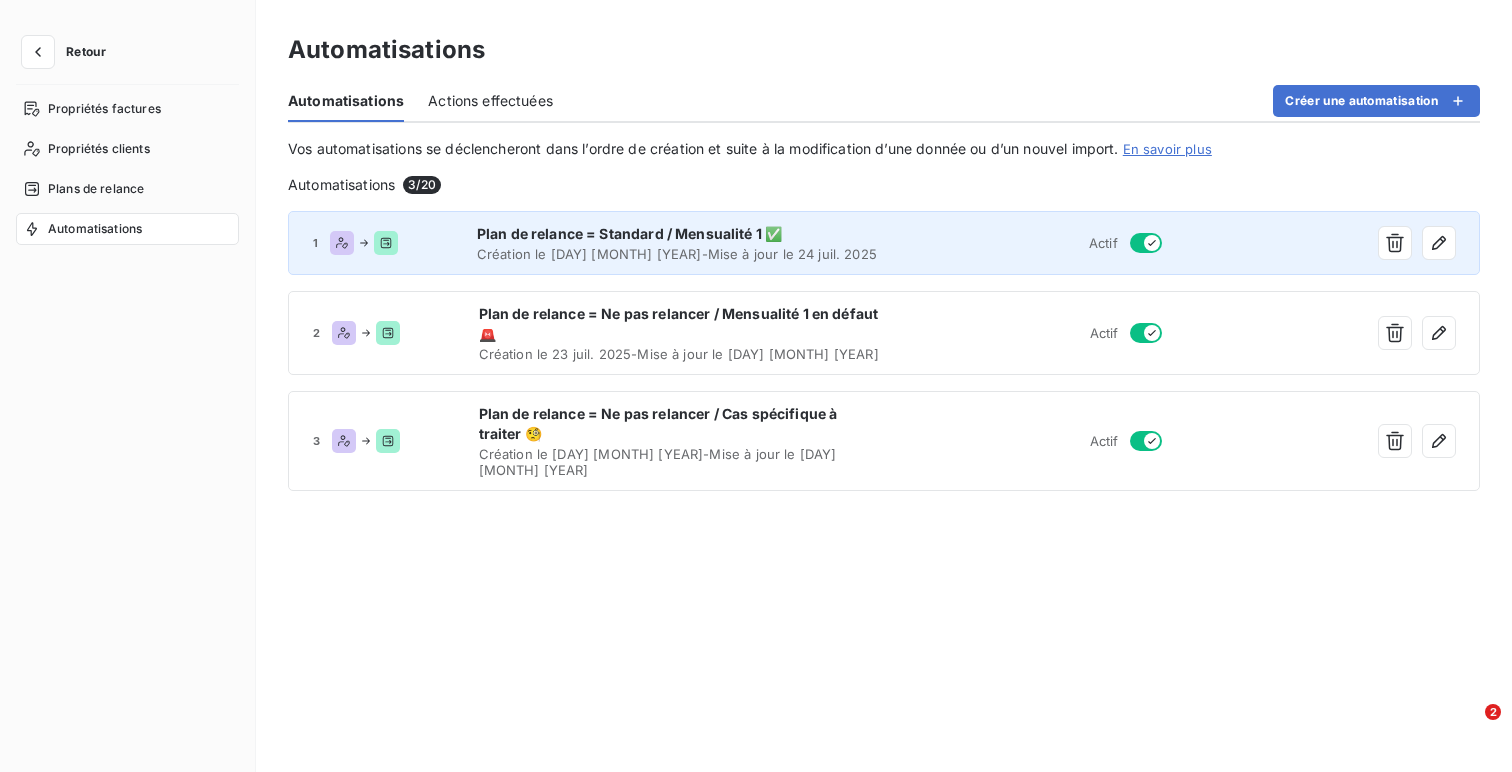 click on "Plan de relance = Standard / Mensualité 1 ✅" at bounding box center [679, 234] 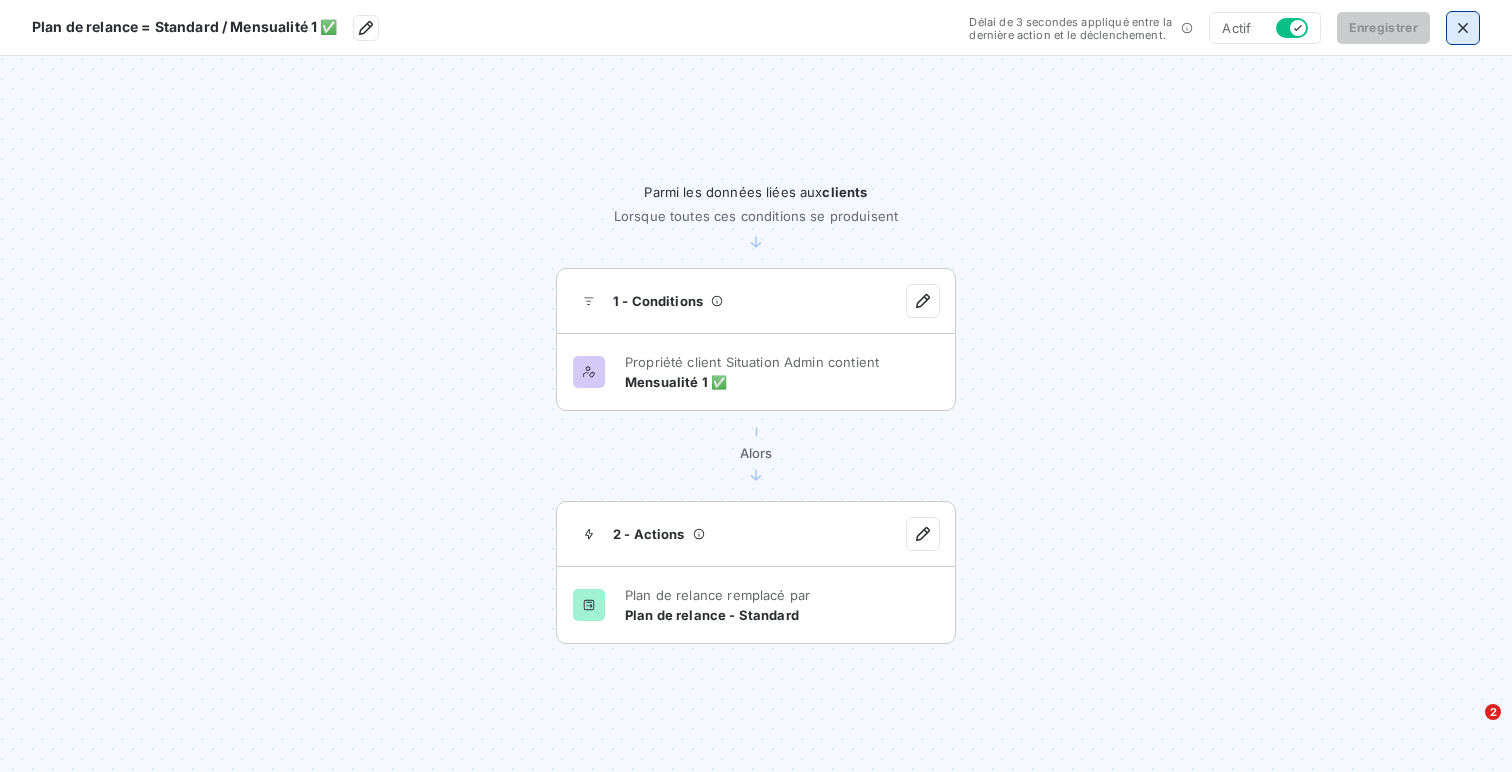 click 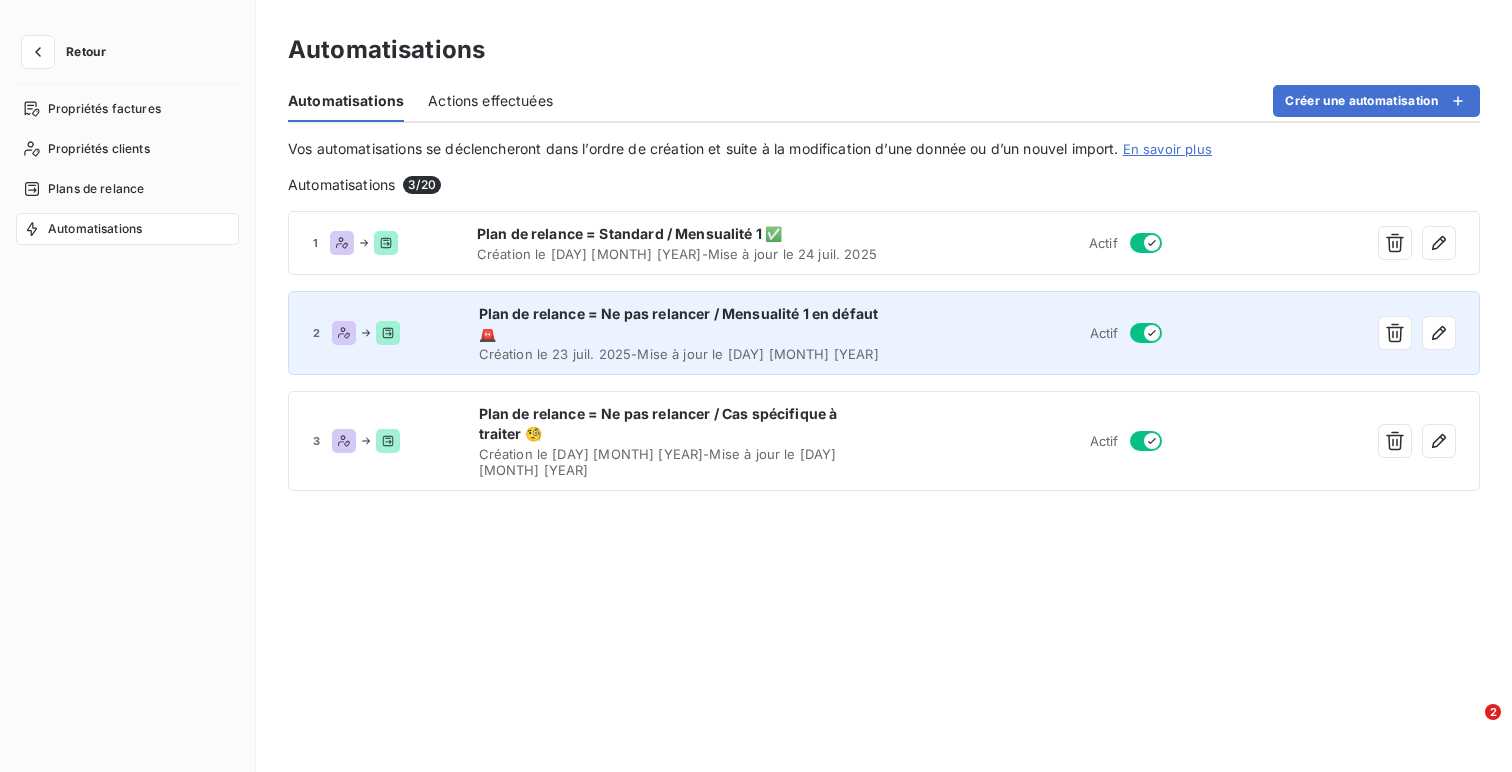 click on "Création le [DAY] [MONTH] [YEAR]  -  Mise à jour le [DAY] [MONTH] [YEAR]" at bounding box center (680, 354) 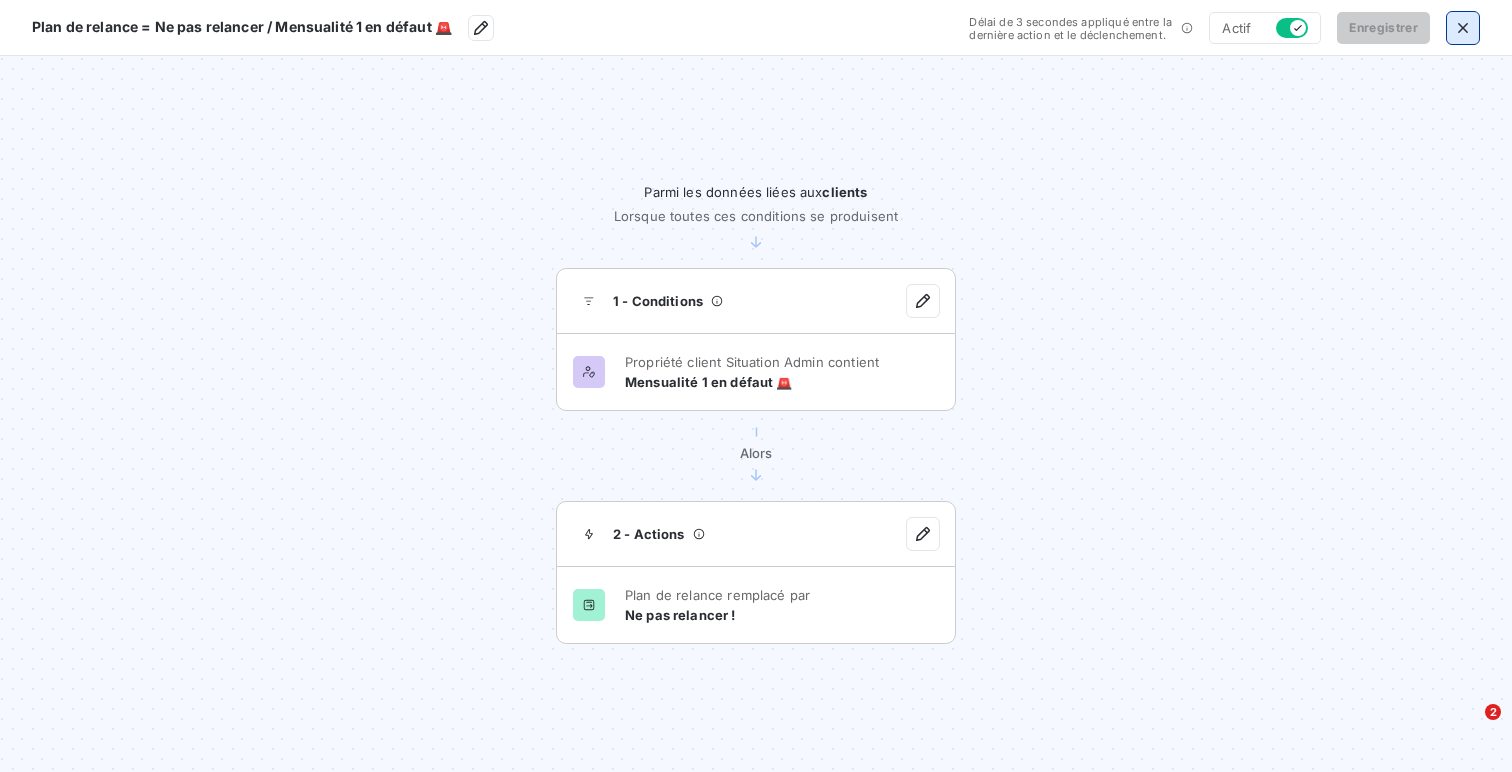 click 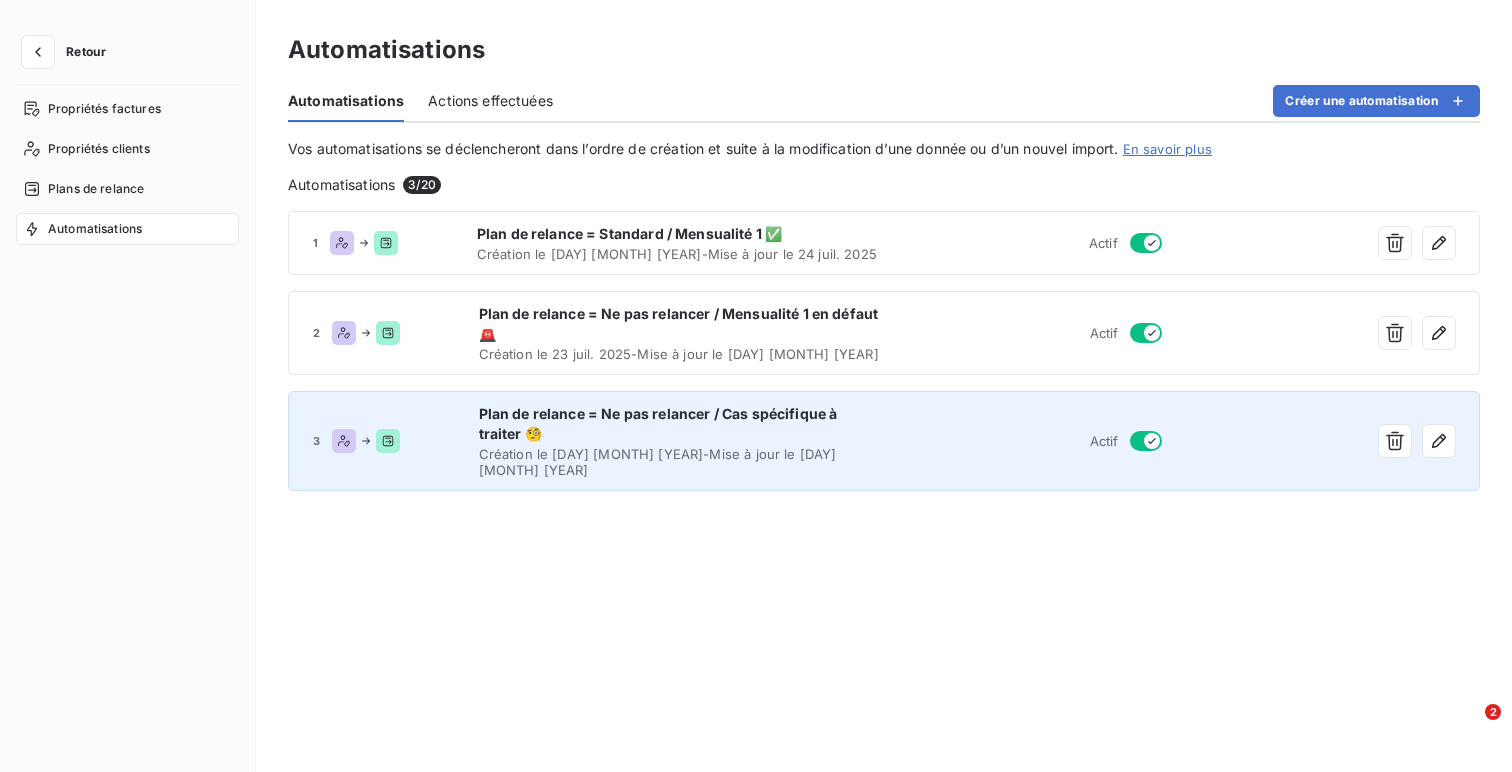 click on "Plan de relance = Ne pas relancer / Cas spécifique à traiter 🧐" at bounding box center [680, 424] 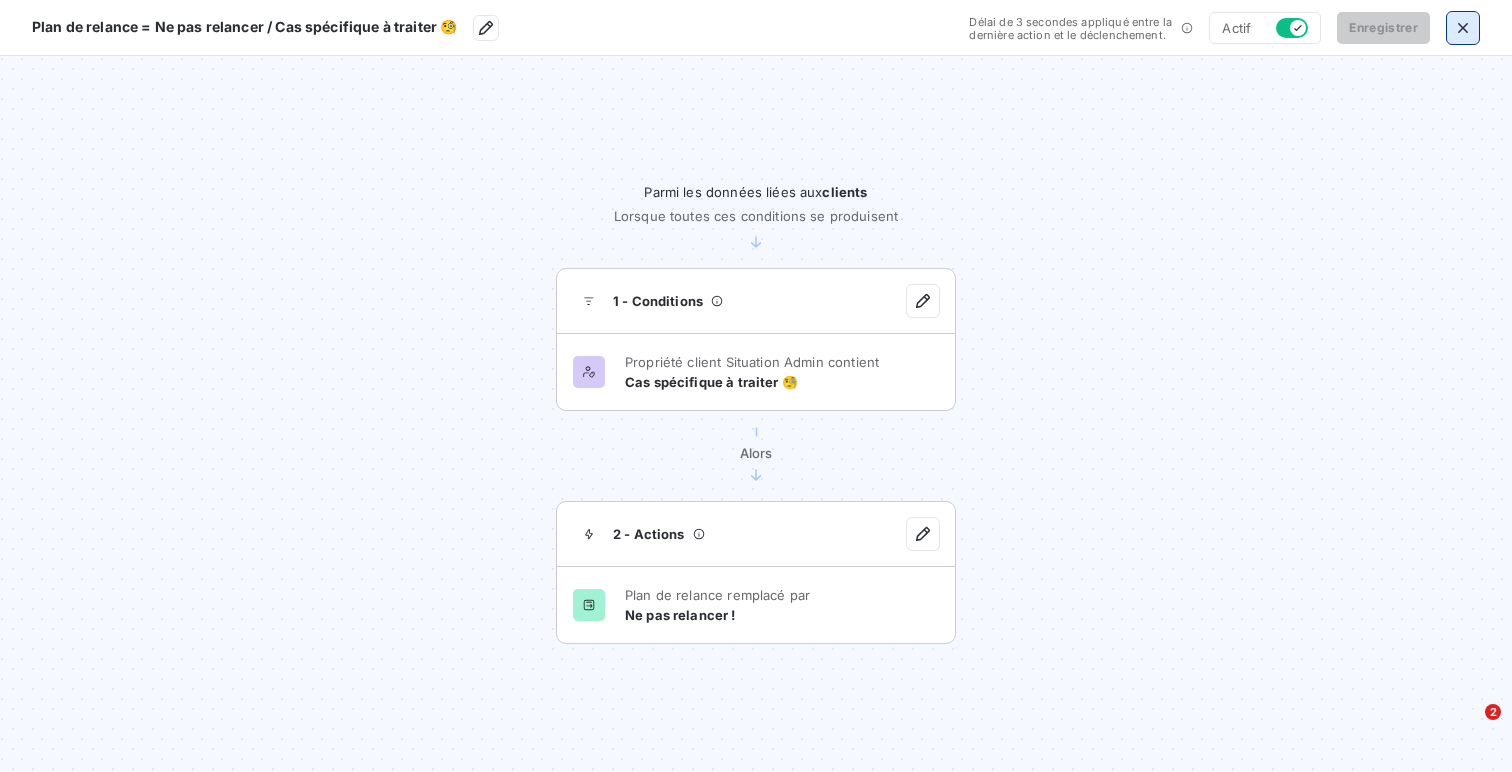 click at bounding box center (1463, 28) 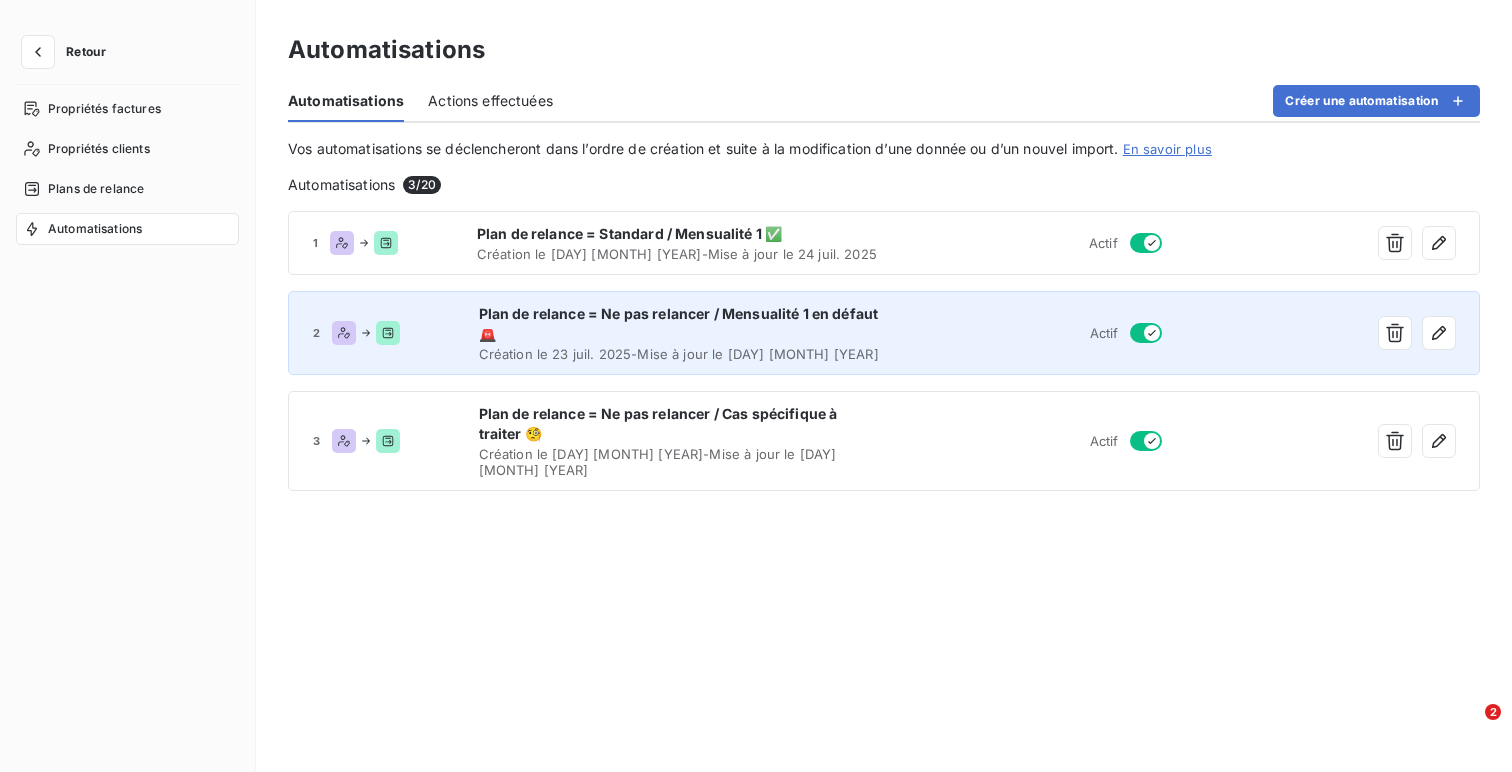 click on "2 Plan de relance = Ne pas relancer / Mensualité 1 en défaut 🚨 Création le [DAY] [MONTH] [YEAR]  -  Mise à jour le [DAY] [MONTH] [YEAR] Actif" at bounding box center [884, 333] 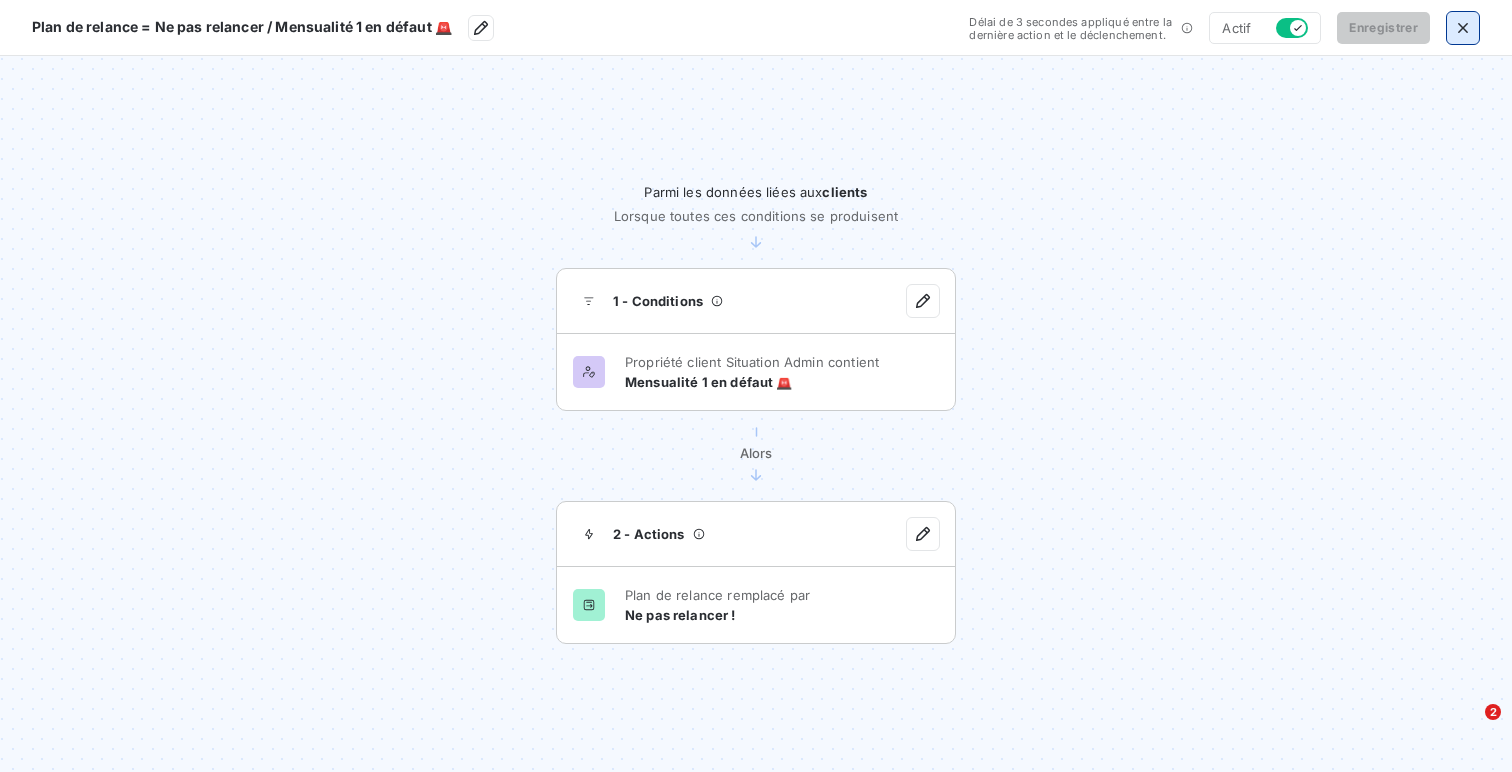 click at bounding box center [1463, 28] 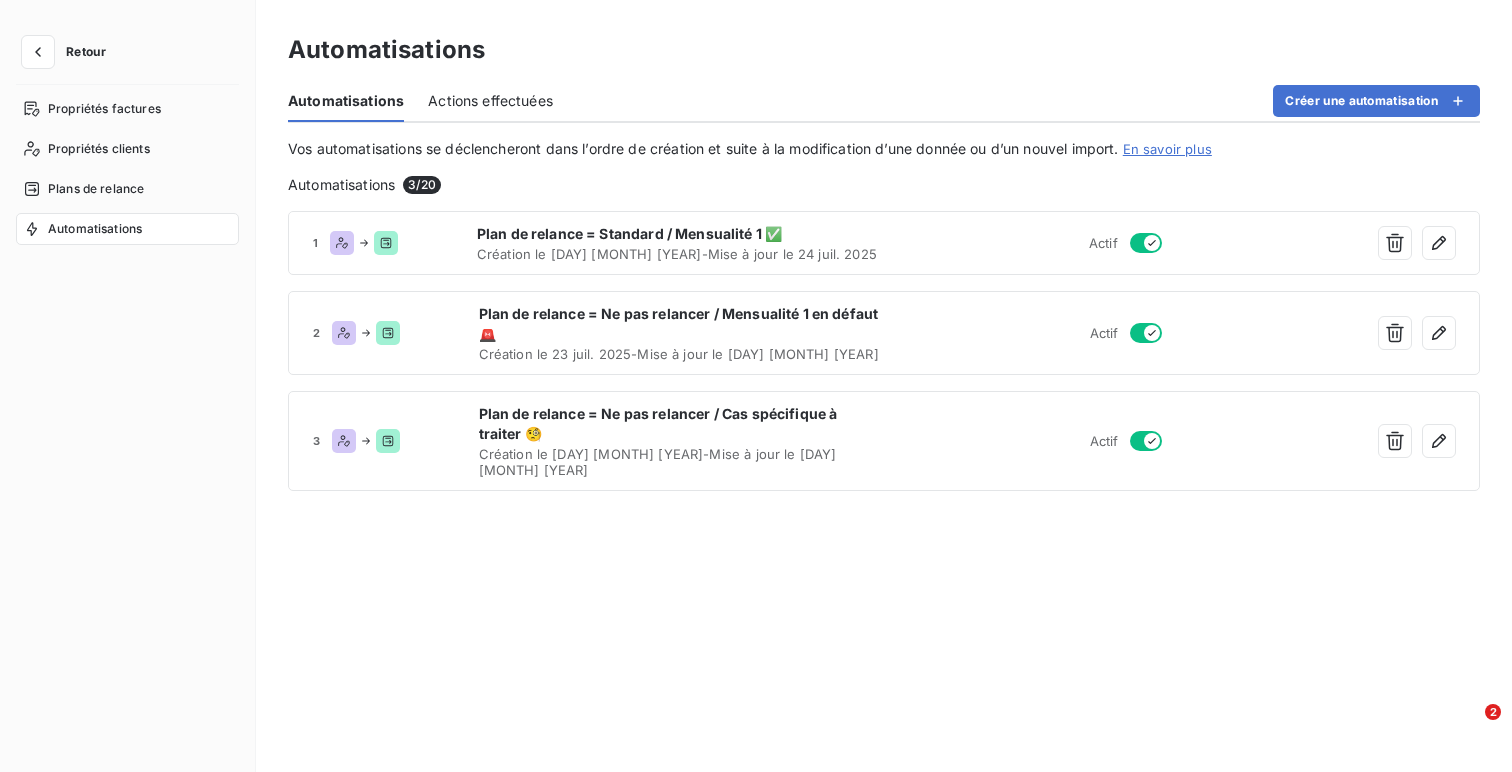 click on "Retour" at bounding box center [69, 52] 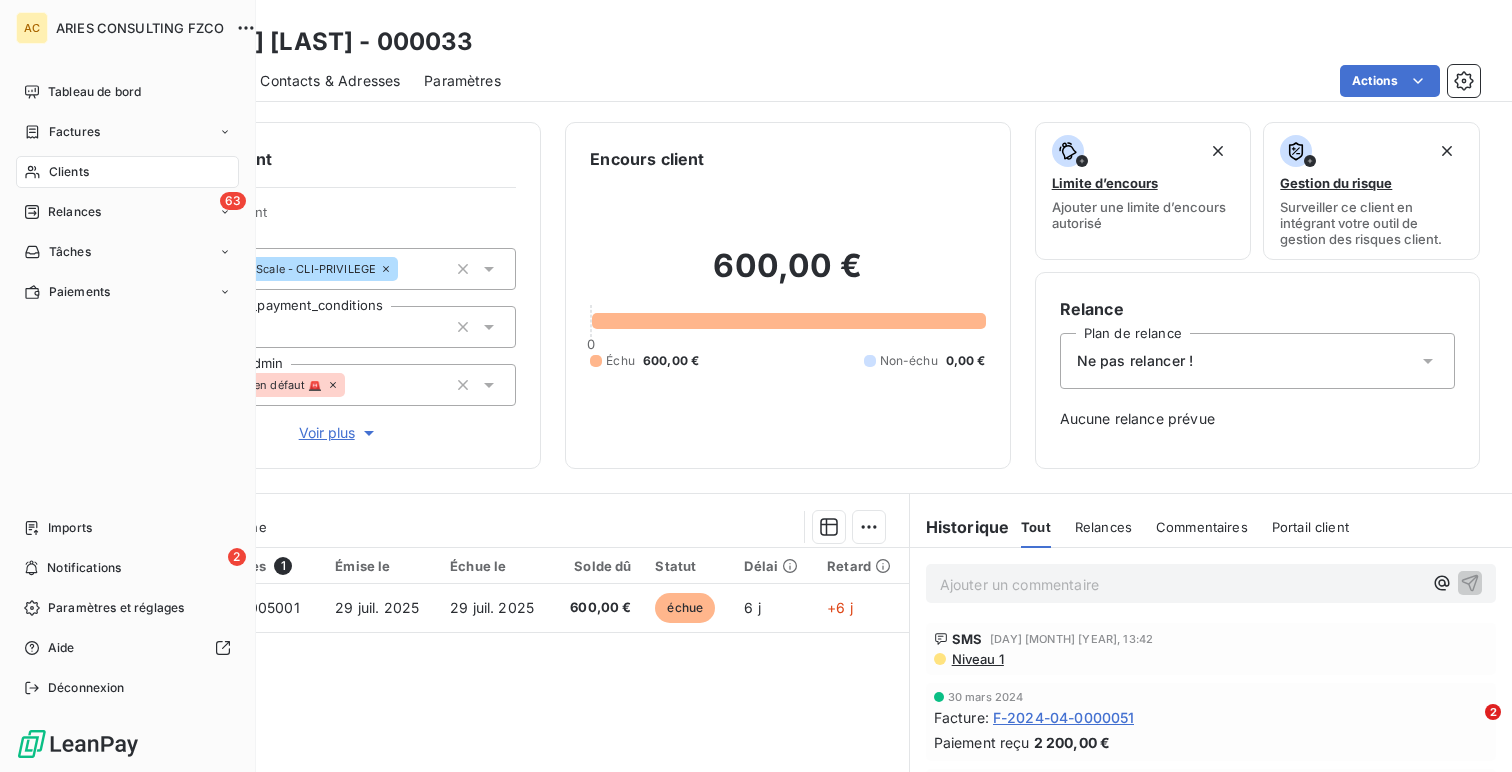 click on "Clients" at bounding box center (127, 172) 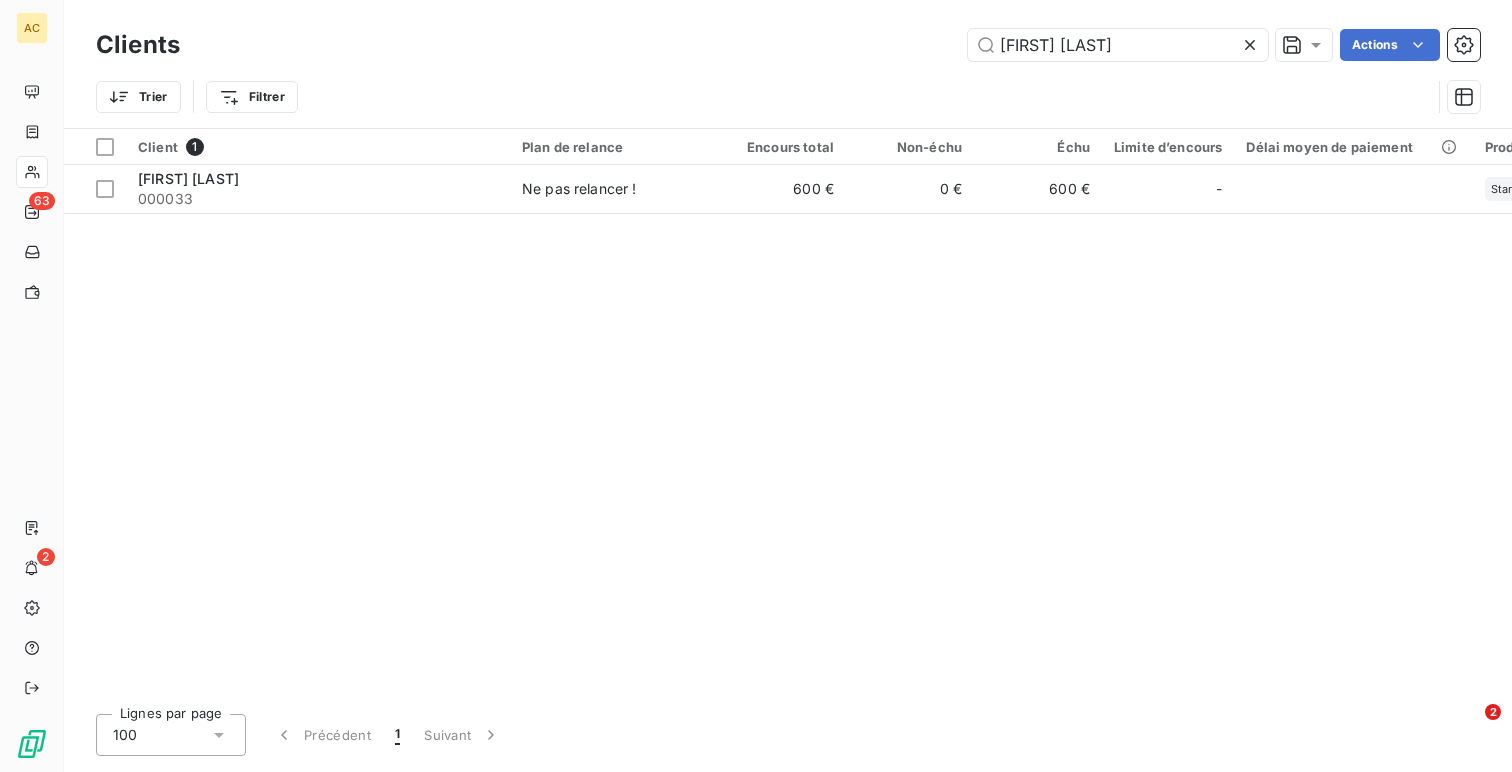 click on "Clients [LAST] Actions" at bounding box center [788, 45] 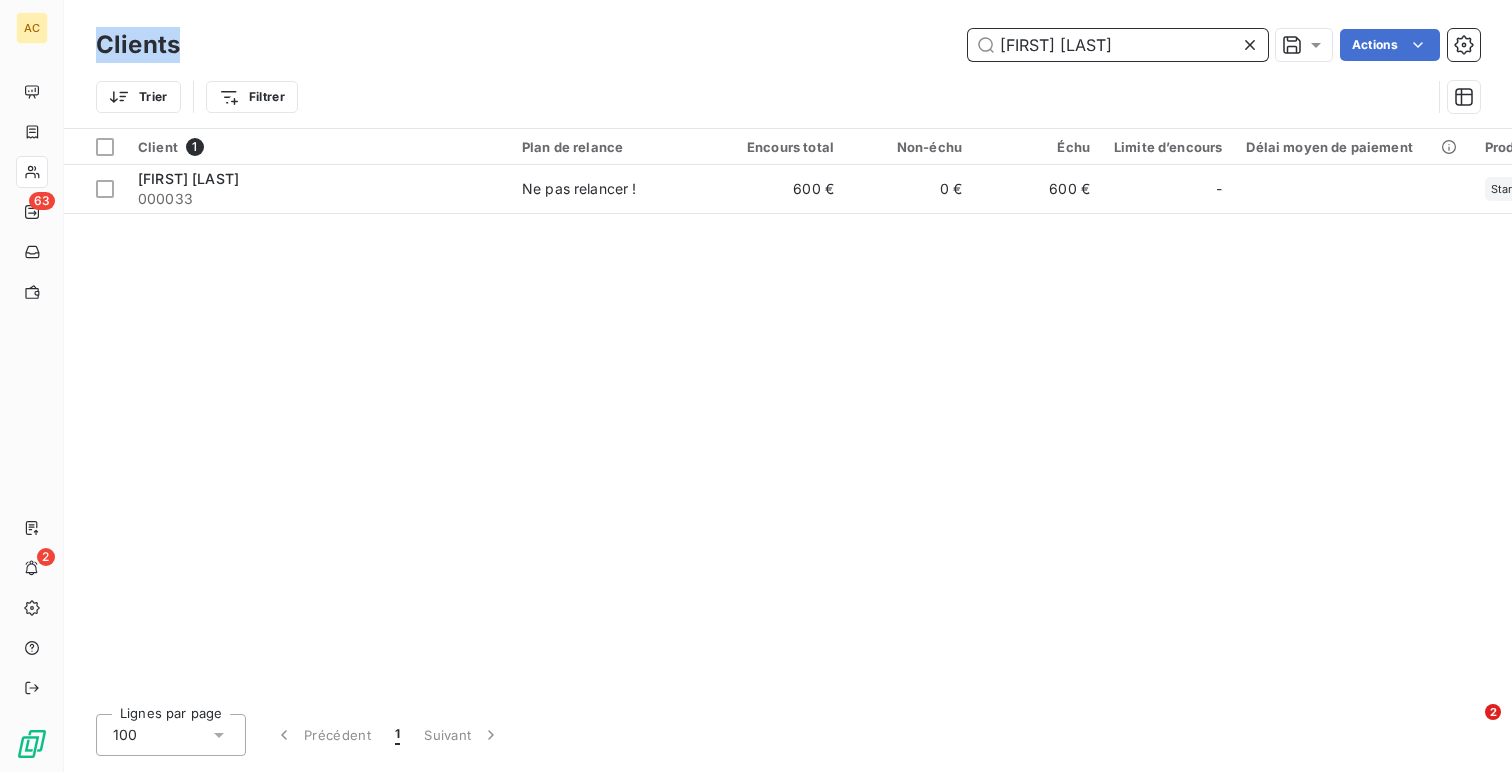 click on "[FIRST] [LAST]" at bounding box center (1118, 45) 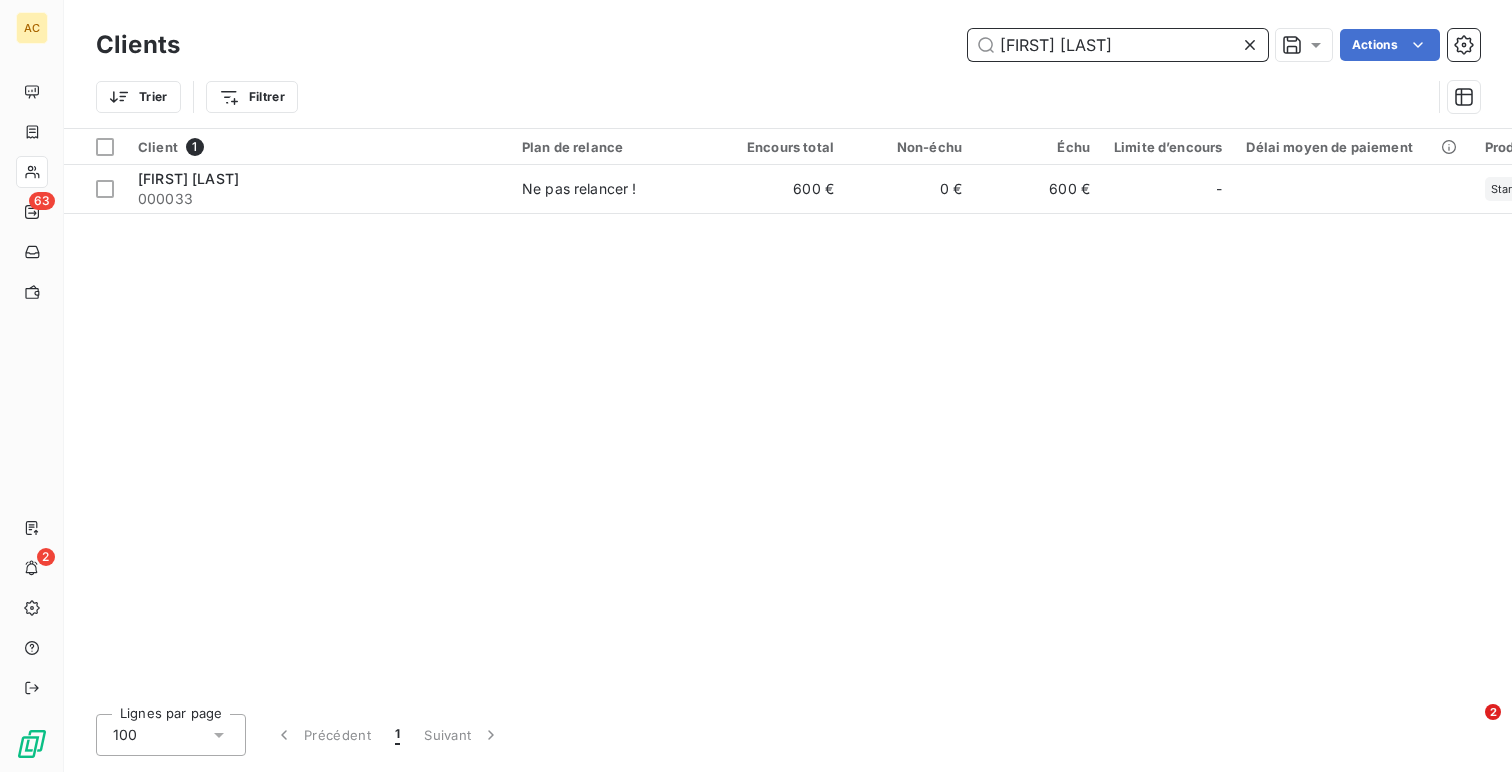click on "[FIRST] [LAST]" at bounding box center [1118, 45] 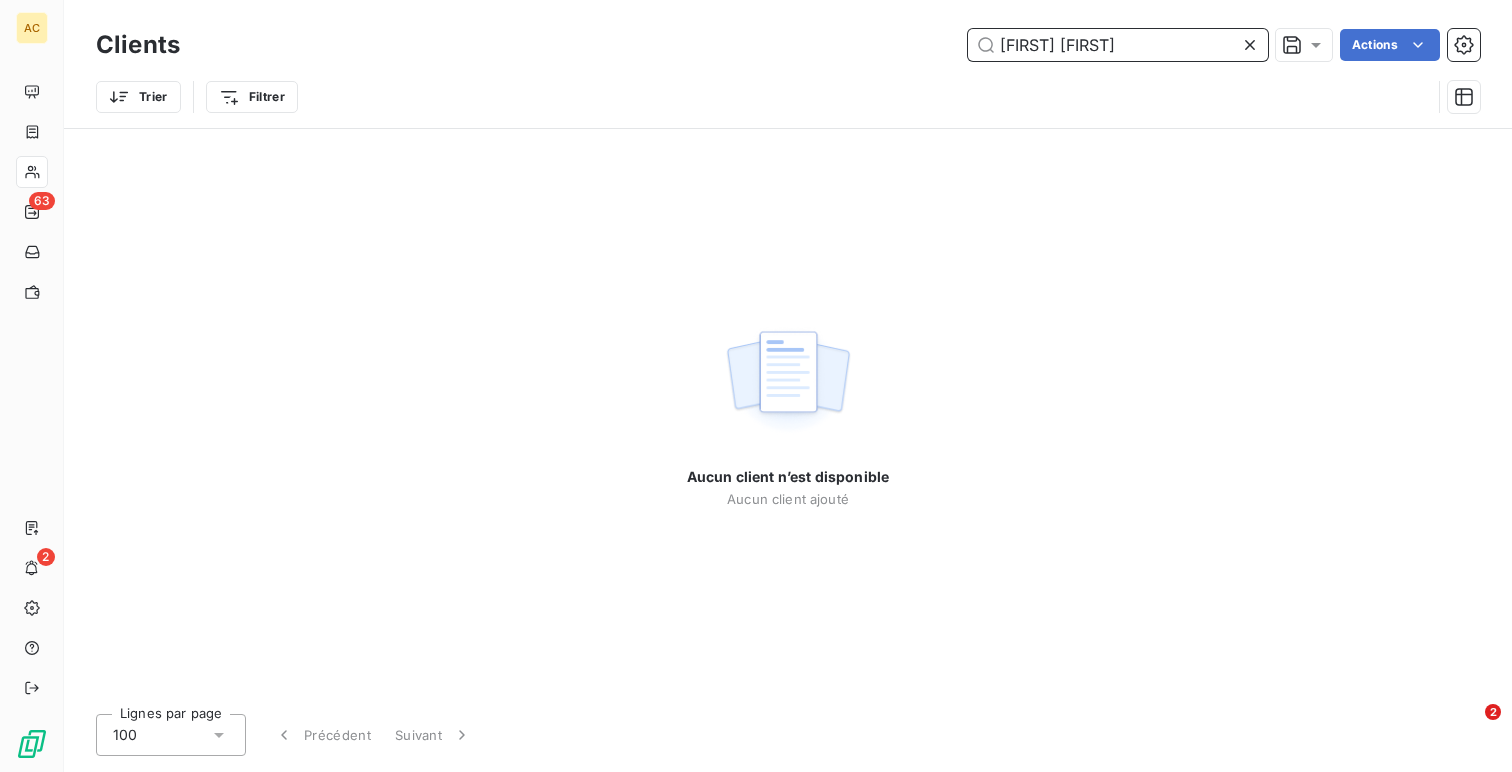 click on "[FIRST] [FIRST]" at bounding box center [1118, 45] 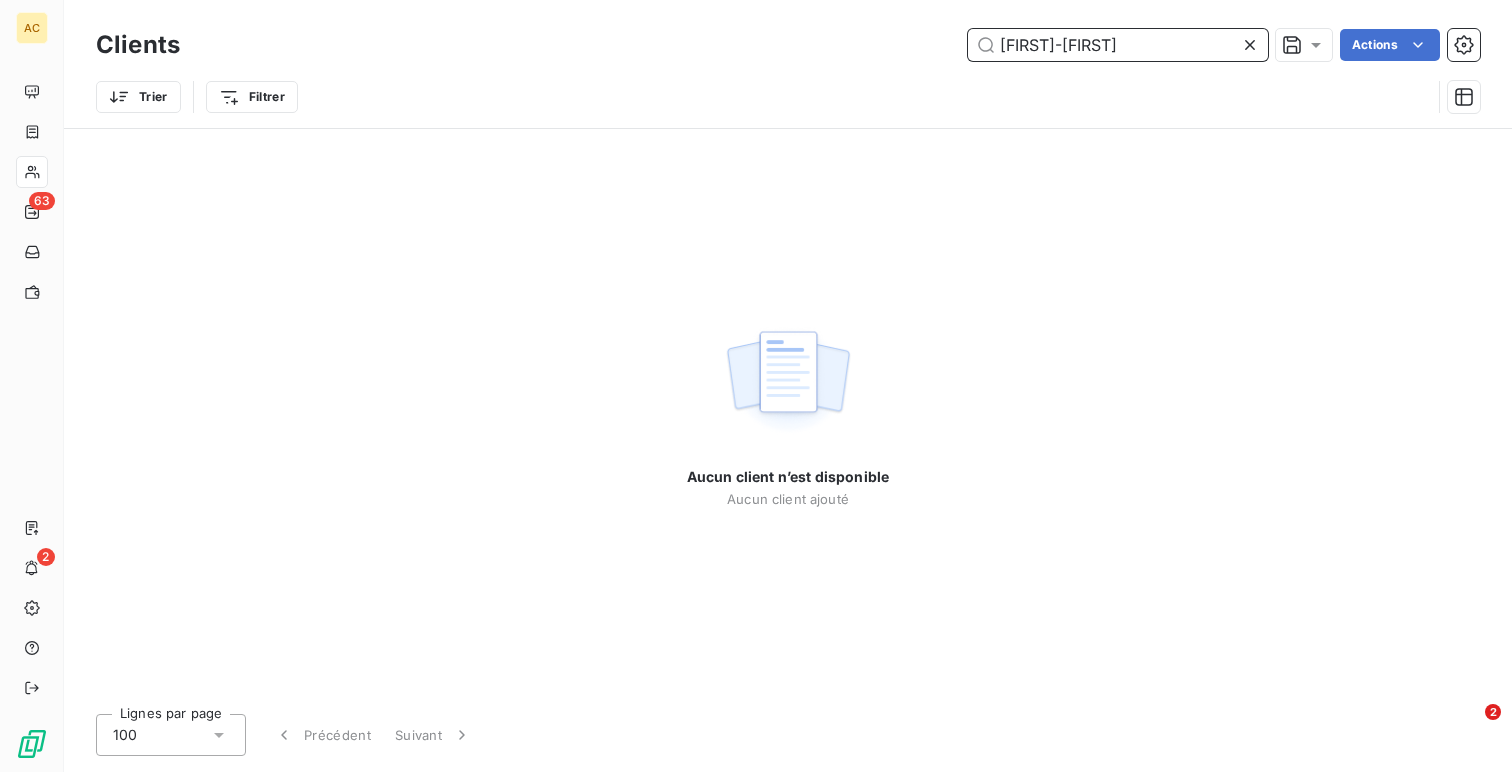 type on "[FIRST]-[FIRST]" 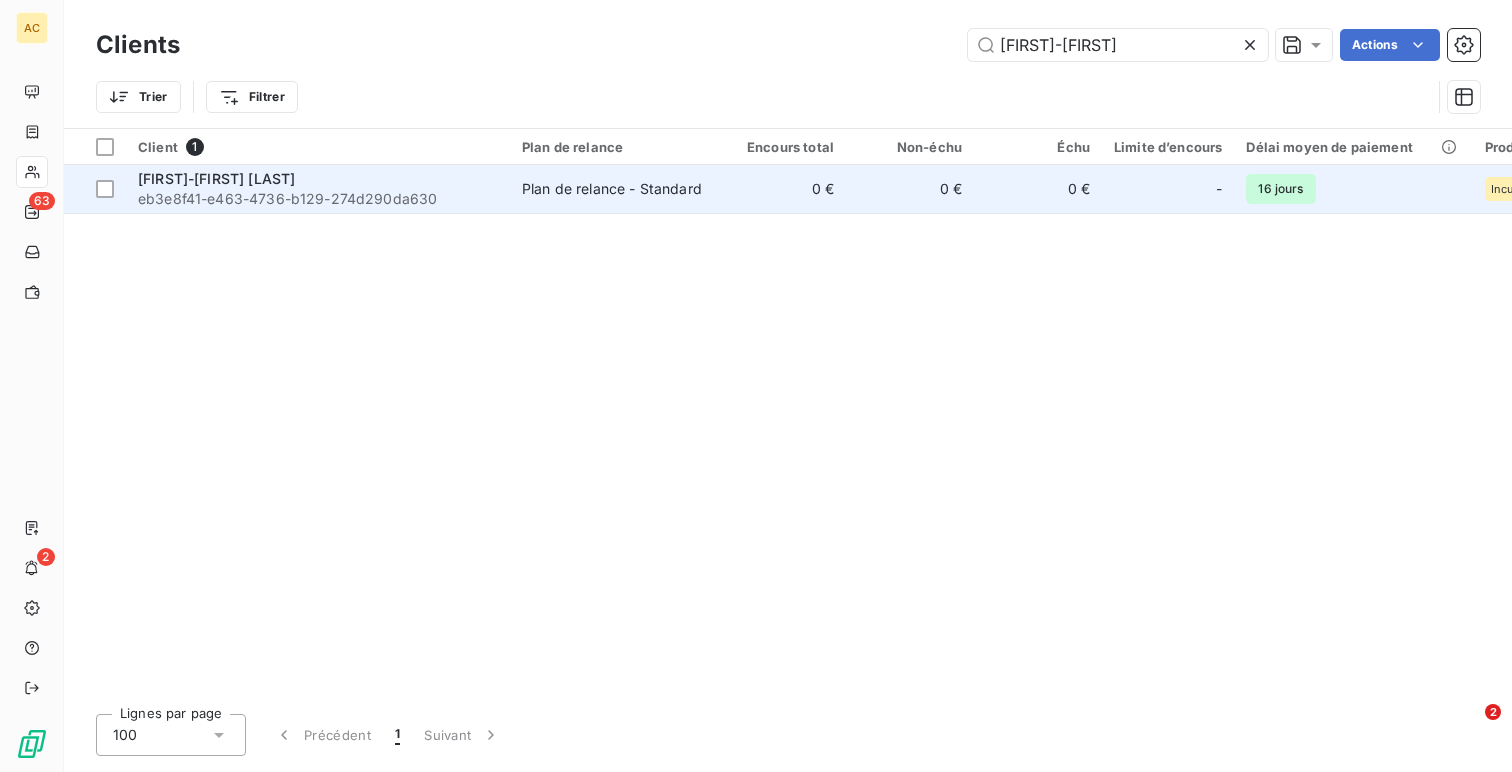 click on "eb3e8f41-e463-4736-b129-274d290da630" at bounding box center (318, 199) 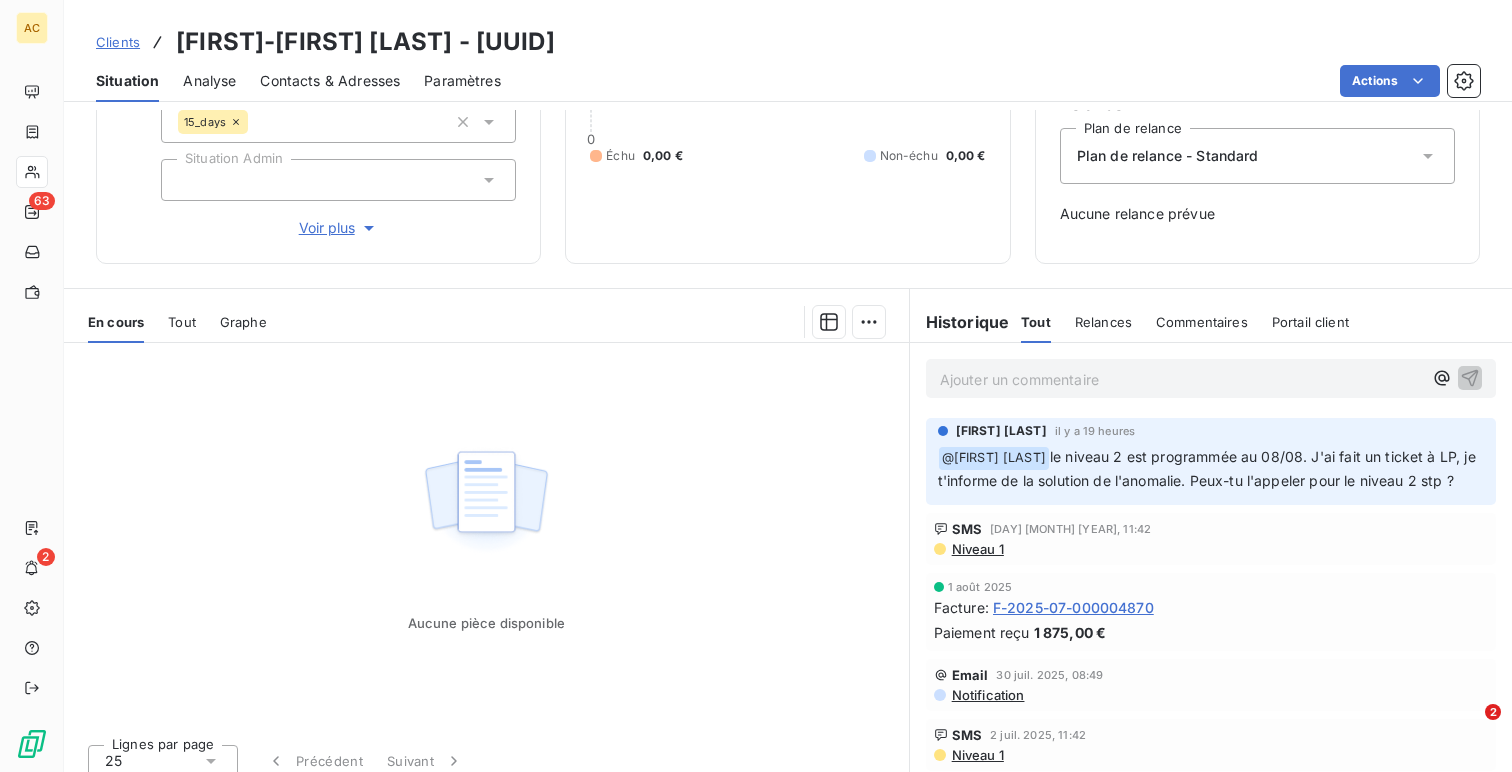 scroll, scrollTop: 202, scrollLeft: 0, axis: vertical 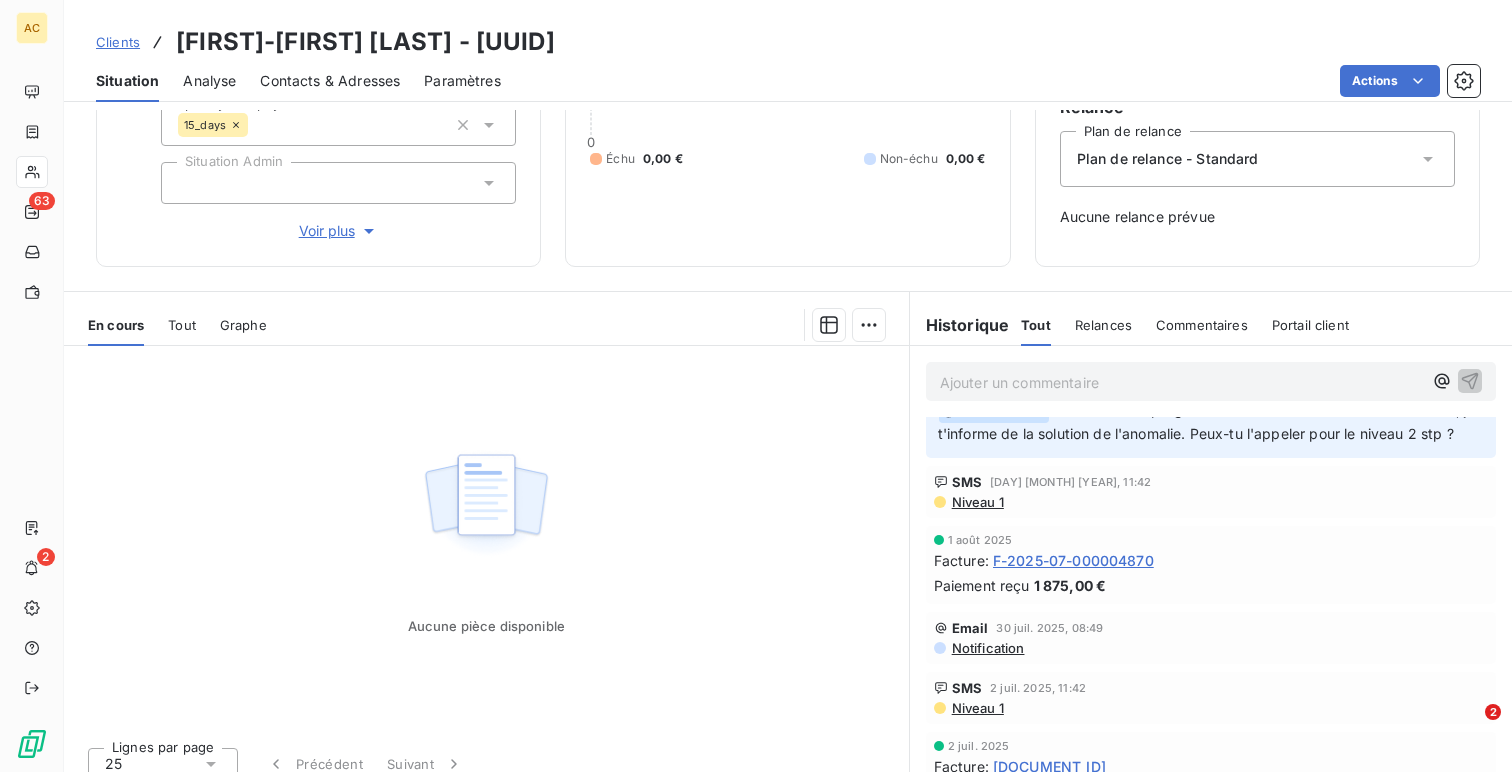 click on "Niveau 1" at bounding box center (977, 502) 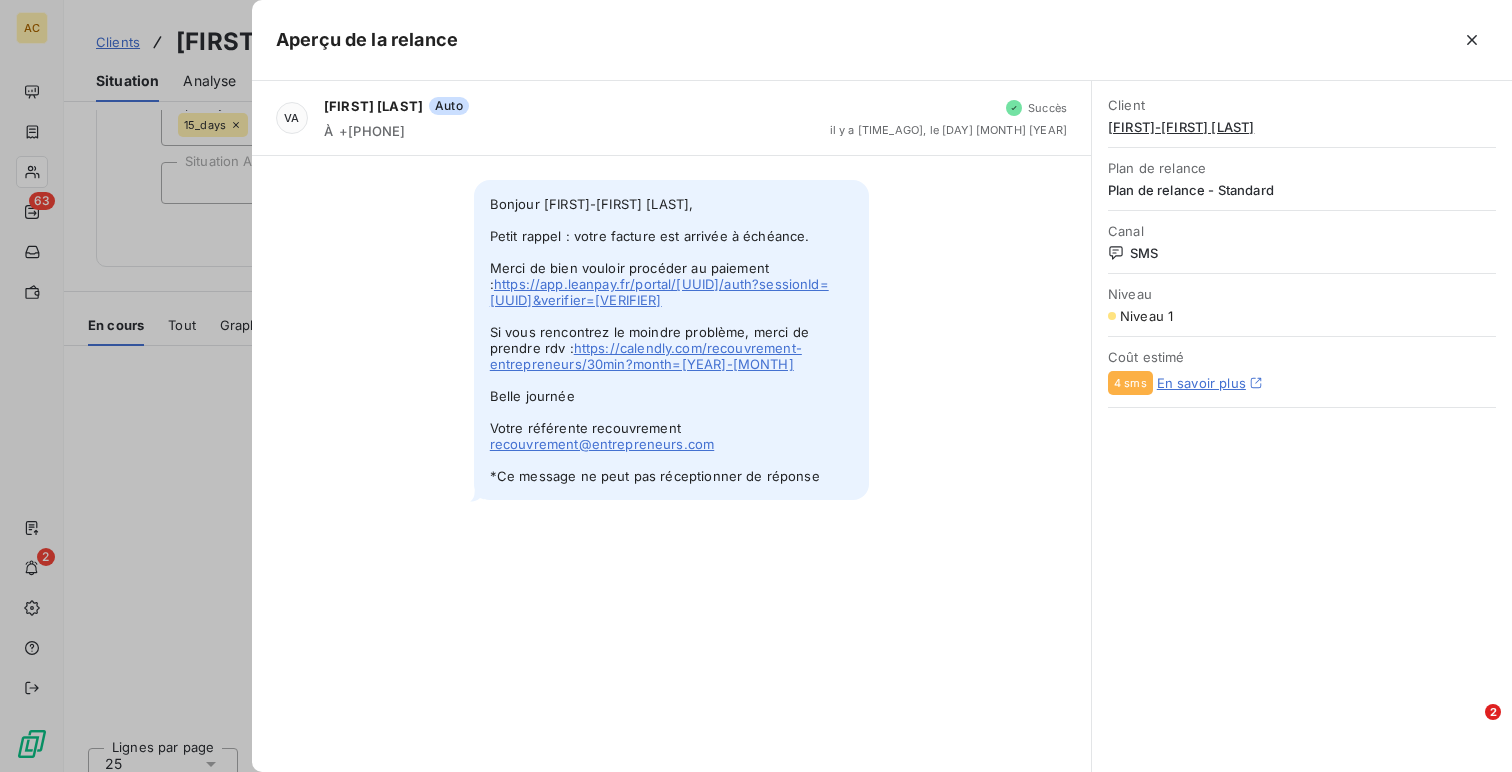click on "https://app.leanpay.fr/portal/[UUID]/auth?sessionId=[UUID]&verifier=[VERIFIER]" at bounding box center (659, 292) 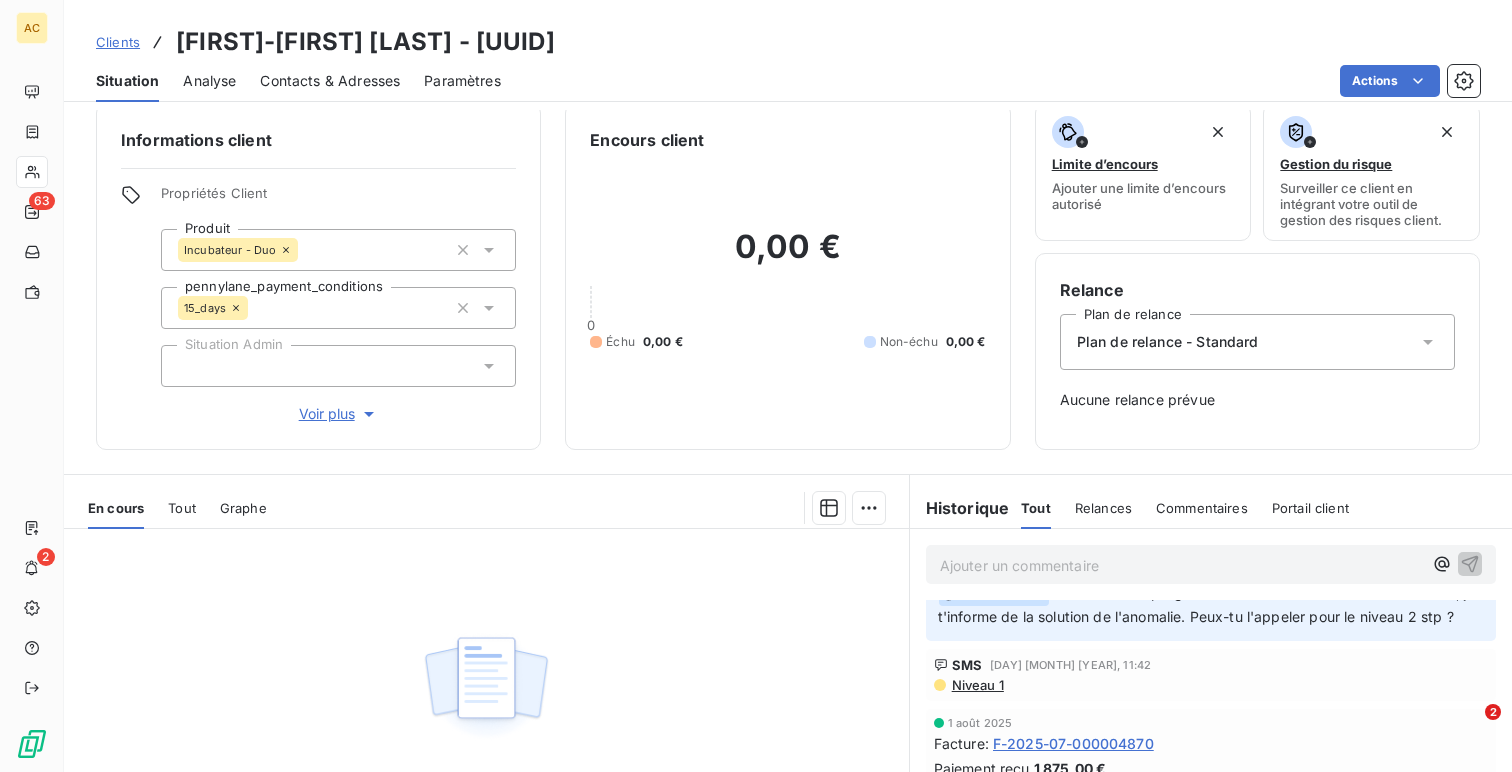 scroll, scrollTop: 0, scrollLeft: 0, axis: both 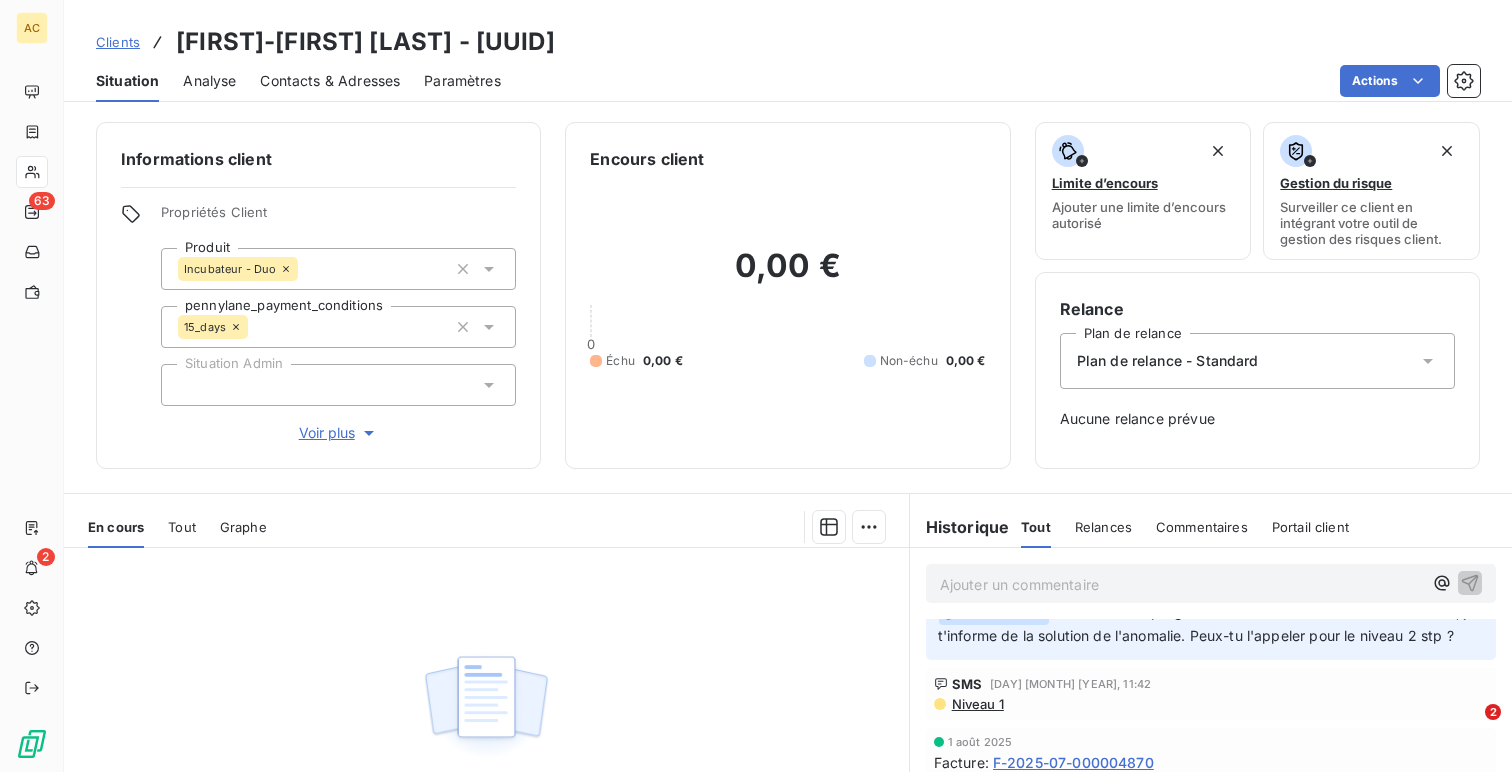 click on "En cours Tout Graphe" at bounding box center [486, 527] 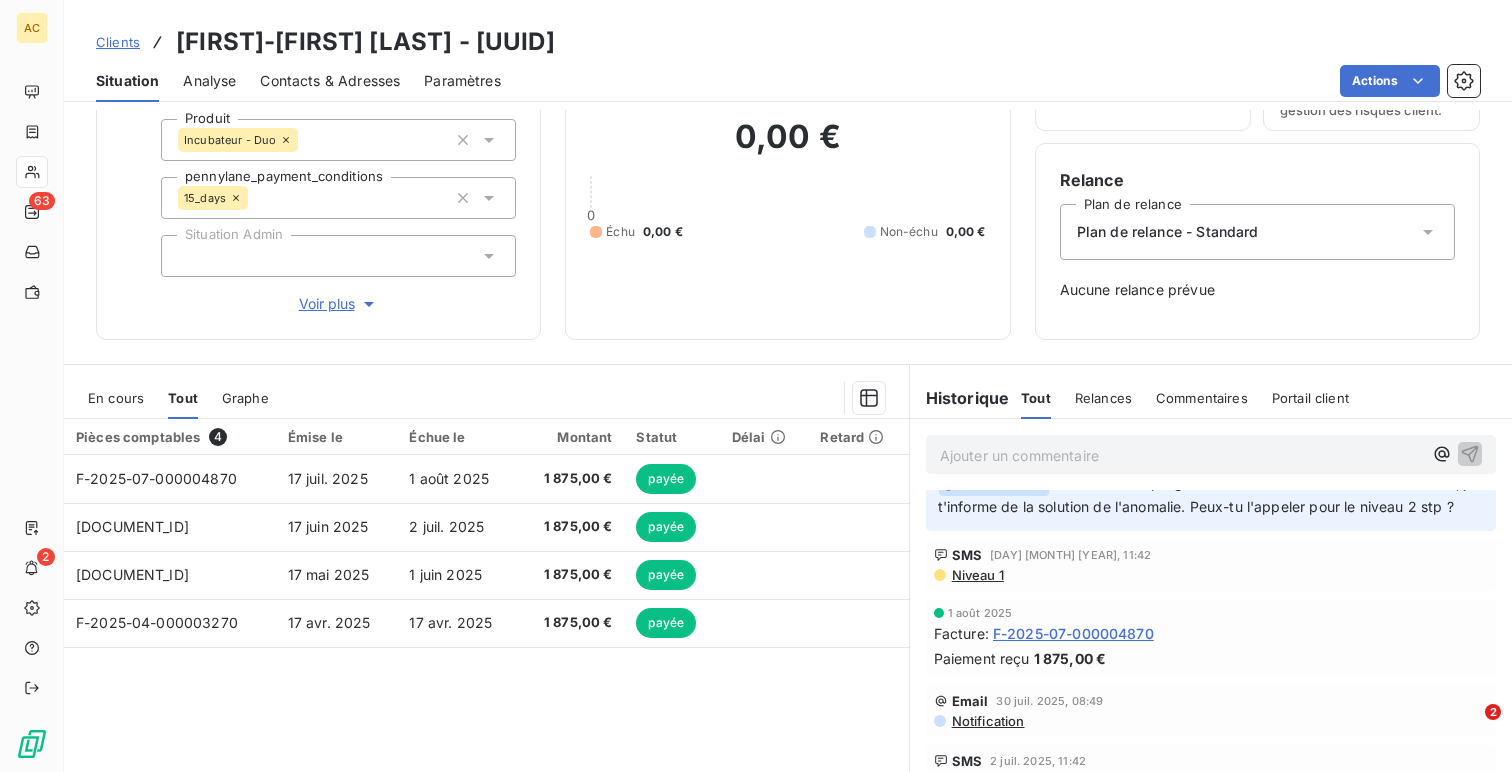 scroll, scrollTop: 138, scrollLeft: 0, axis: vertical 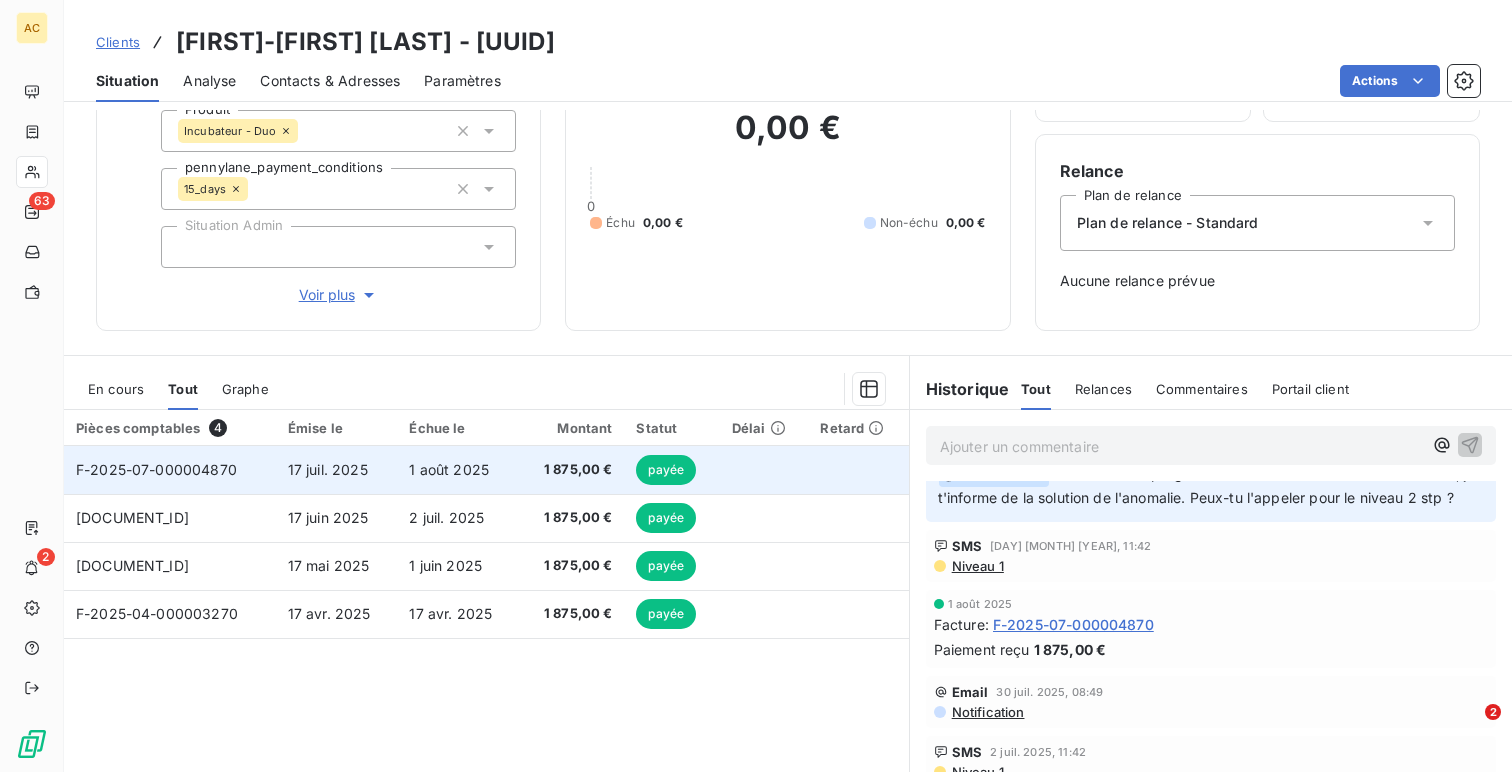 click on "17 juil. 2025" at bounding box center [337, 470] 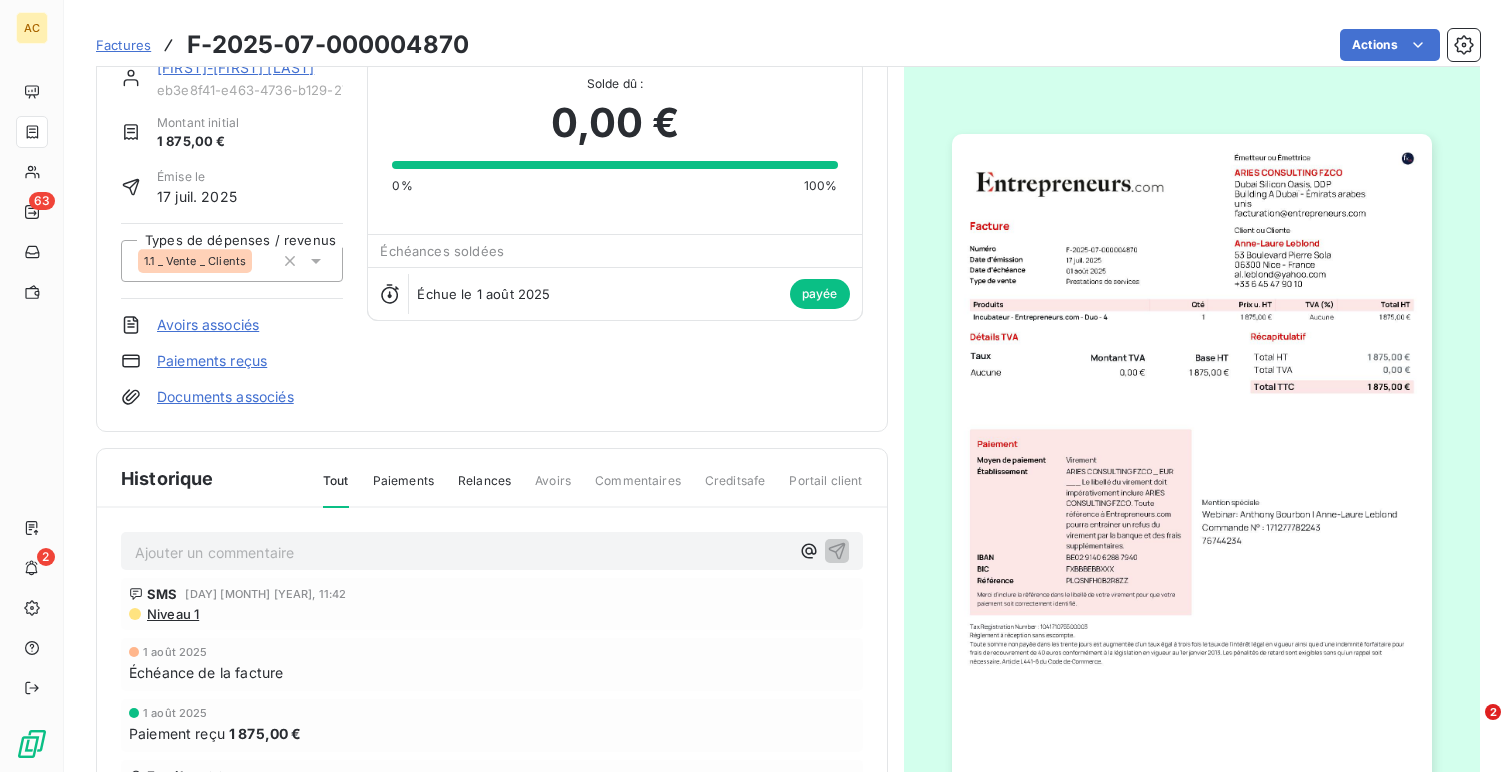 scroll, scrollTop: 0, scrollLeft: 0, axis: both 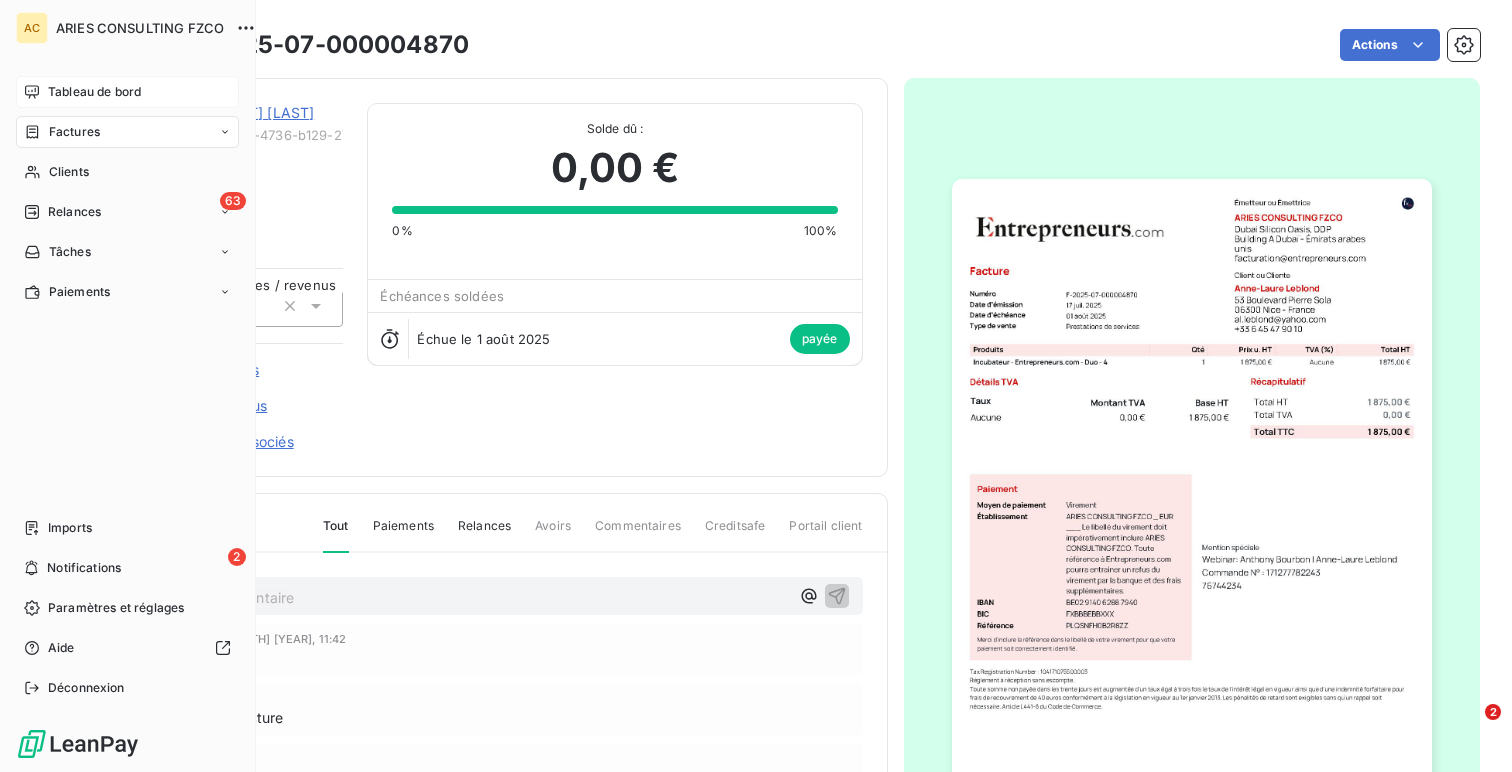 click on "Tableau de bord" at bounding box center (127, 92) 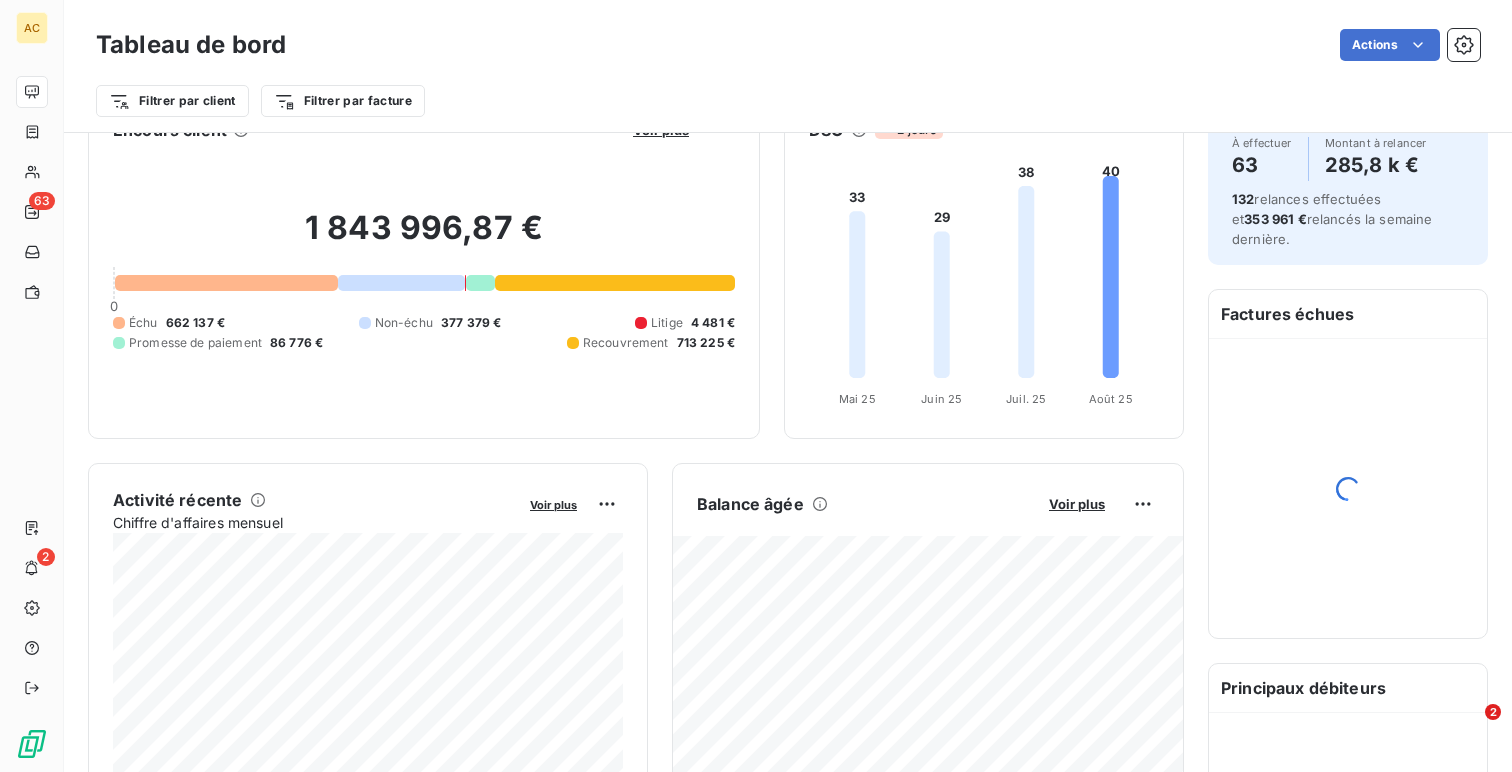 scroll, scrollTop: 0, scrollLeft: 0, axis: both 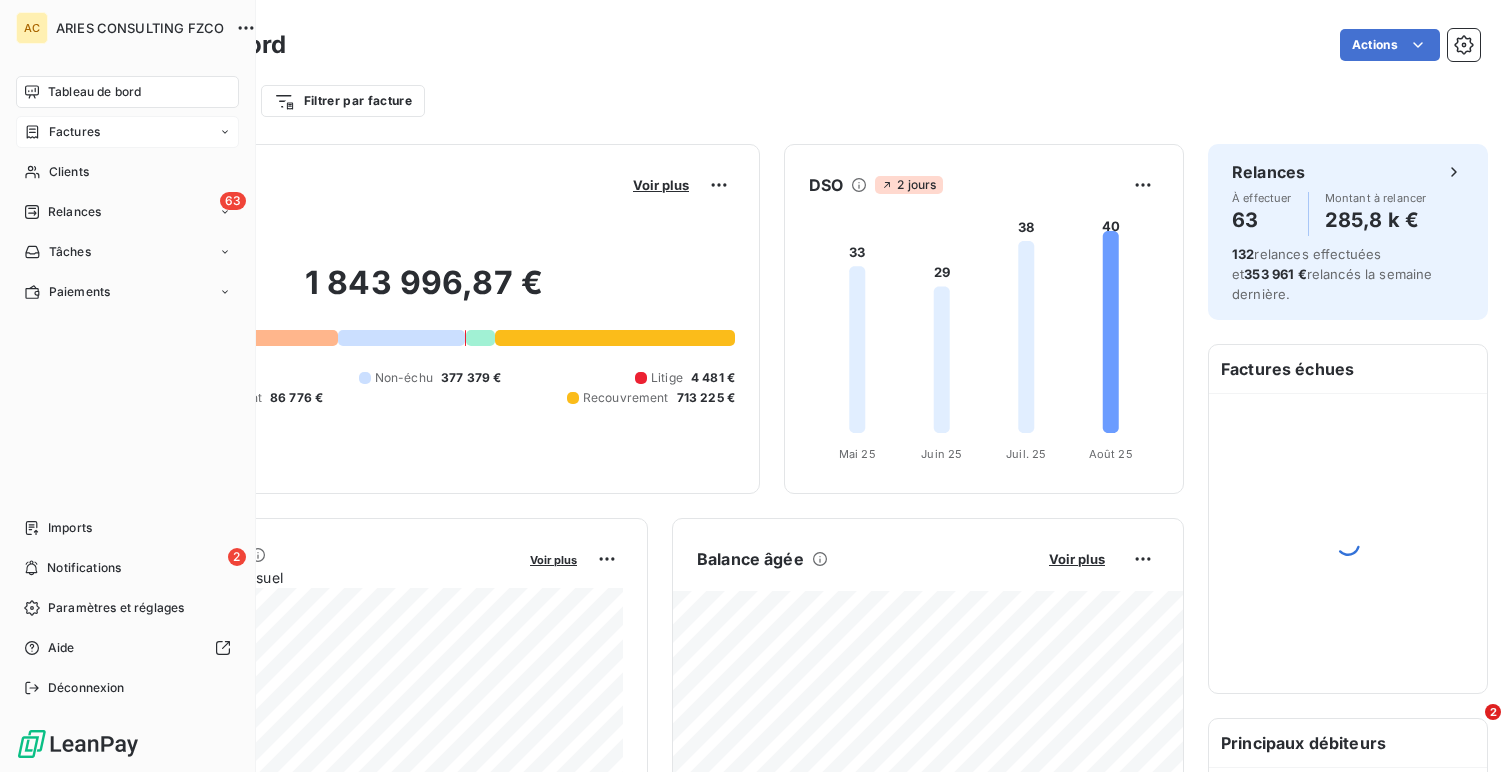 click on "Factures" at bounding box center (74, 132) 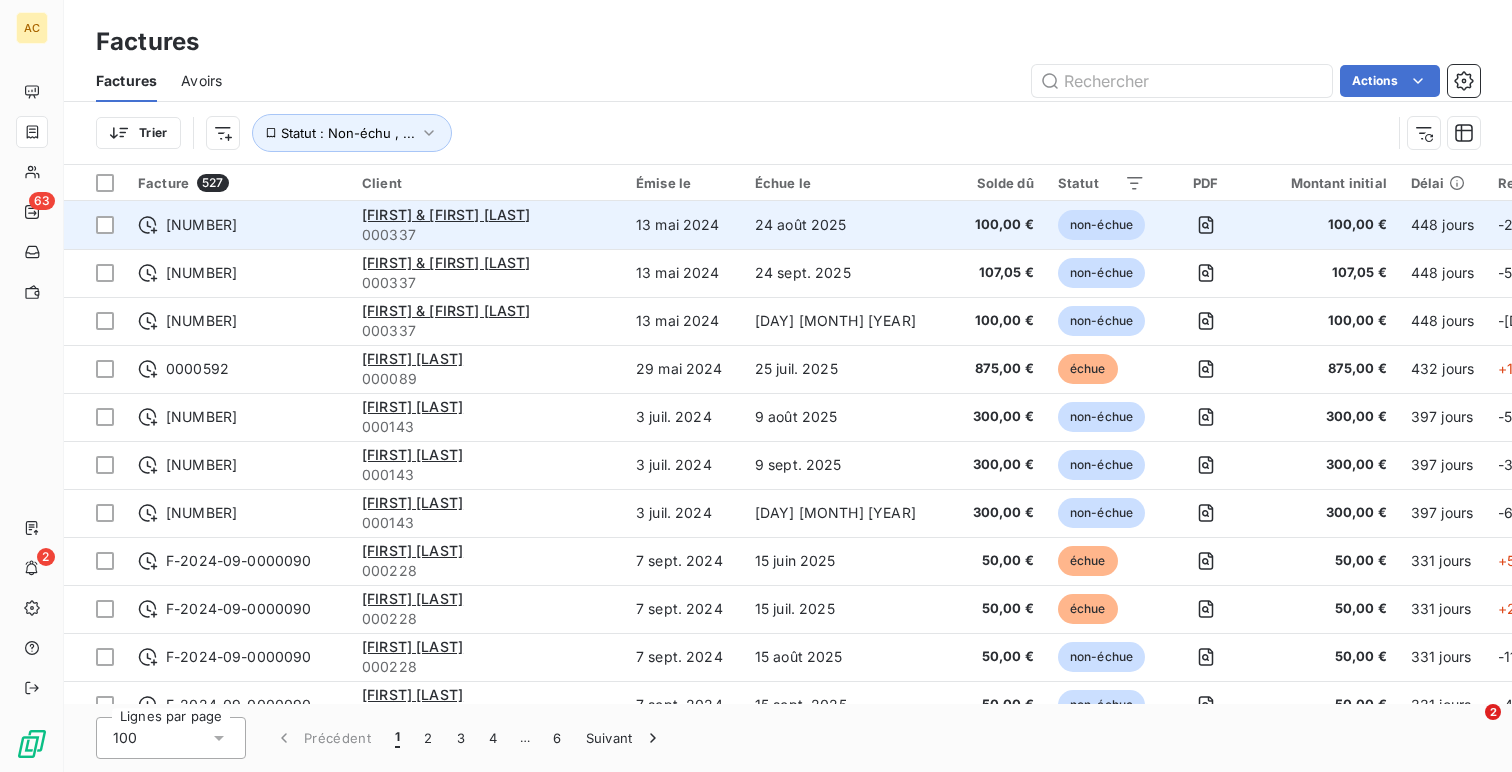 click on "13 mai 2024" at bounding box center (683, 225) 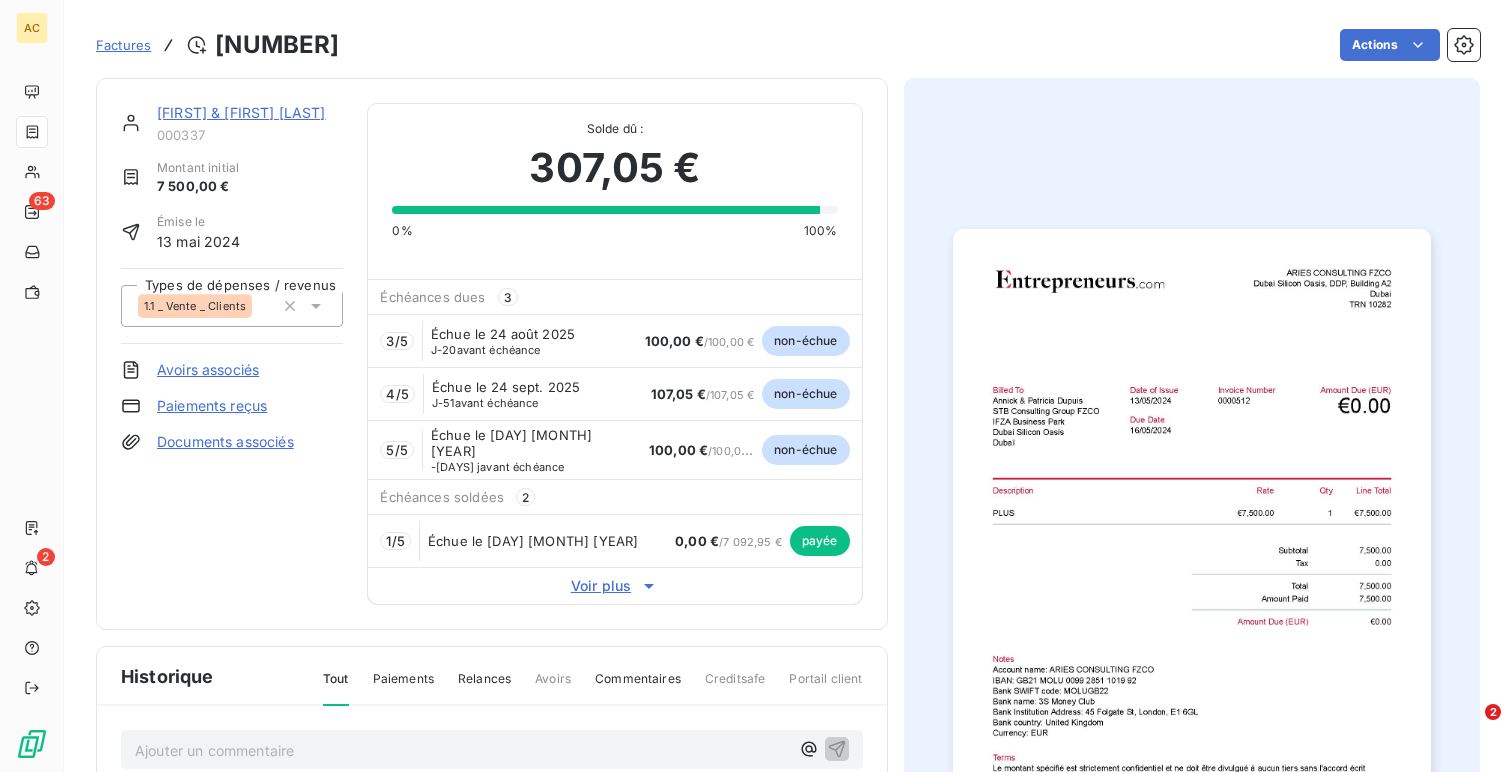 click on "1.1 _ Vente _ Clients" at bounding box center [195, 306] 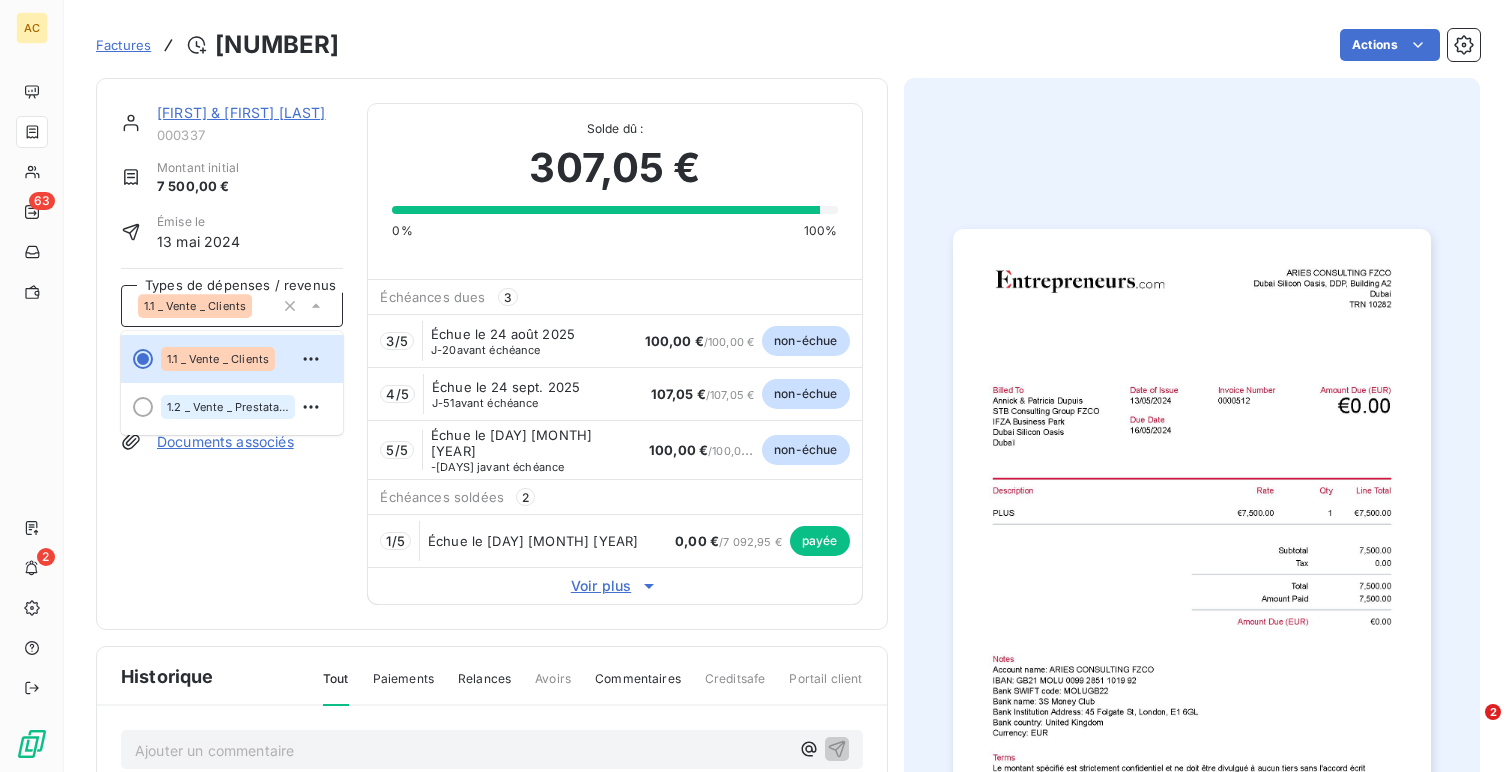 click on "Factures 0000512 Actions [FIRST] & [FIRST] [LAST] 000337 Montant initial 7 500,00 € Émise le [DAY] [MONTH] [YEAR] Types de dépenses / revenus 1.1 _ Vente _ Clients 1.1 _ Vente _ Clients 1.2 _ Vente _ Prestataires Avoirs associés Paiements reçus Documents associés Solde dû : 307,05 € 0% 100% Échéances dues 3 3 / 5 Échue le [DAY] [MONTH] [YEAR] J-20 avant échéance 100,00 € / 100,00 € non-échue 4 / 5 Échue le [DAY] [MONTH] [YEAR] J-51 avant échéance 107,05 € / 107,05 € non-échue 5 / 5 Échue le [DAY] [MONTH] [YEAR] J-81 avant échéance 100,00 € / 100,00 € non-échue Échéances soldées 2 1 / 5 Échue le [DAY] [MONTH] [YEAR] 0,00 € / 7 092,95 € payée Voir plus Historique Tout Paiements Relances Avoirs Commentaires Creditsafe Portail client Ajouter un commentaire ﻿ [FIRST] [LAST] [DAY] [MONTH] [YEAR], 11:34 Facture : 0000512 lien de paiement demandé : envoyé ce jour via WA [DAY] [MONTH] [YEAR] Paiement reçu 100,00 € [FIRST] [LAST] [DAY] [MONTH] [YEAR], 16:51 Facture : 0000512 SMS Echec Niveau 1" at bounding box center (788, 386) 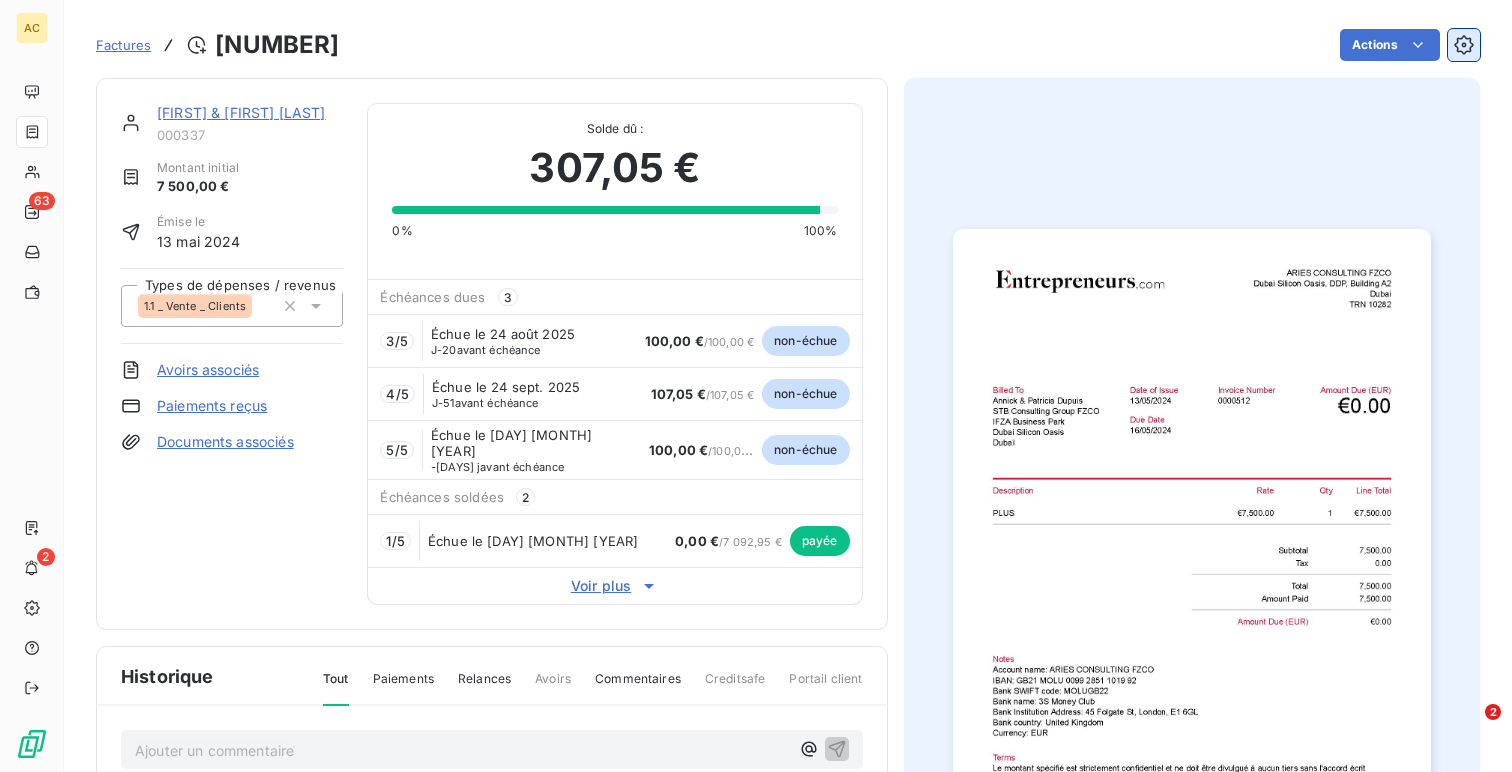 click 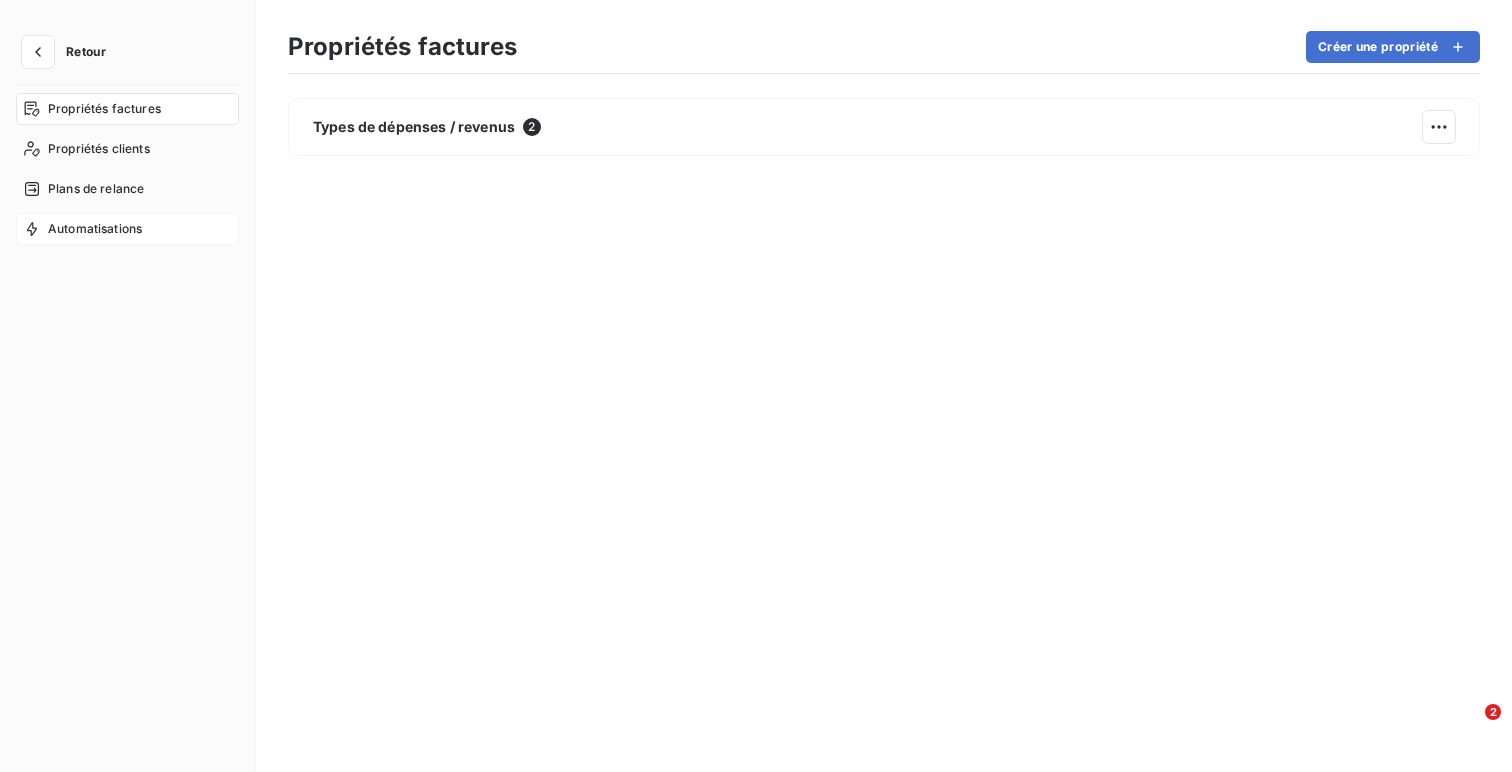 click on "Automatisations" at bounding box center [95, 229] 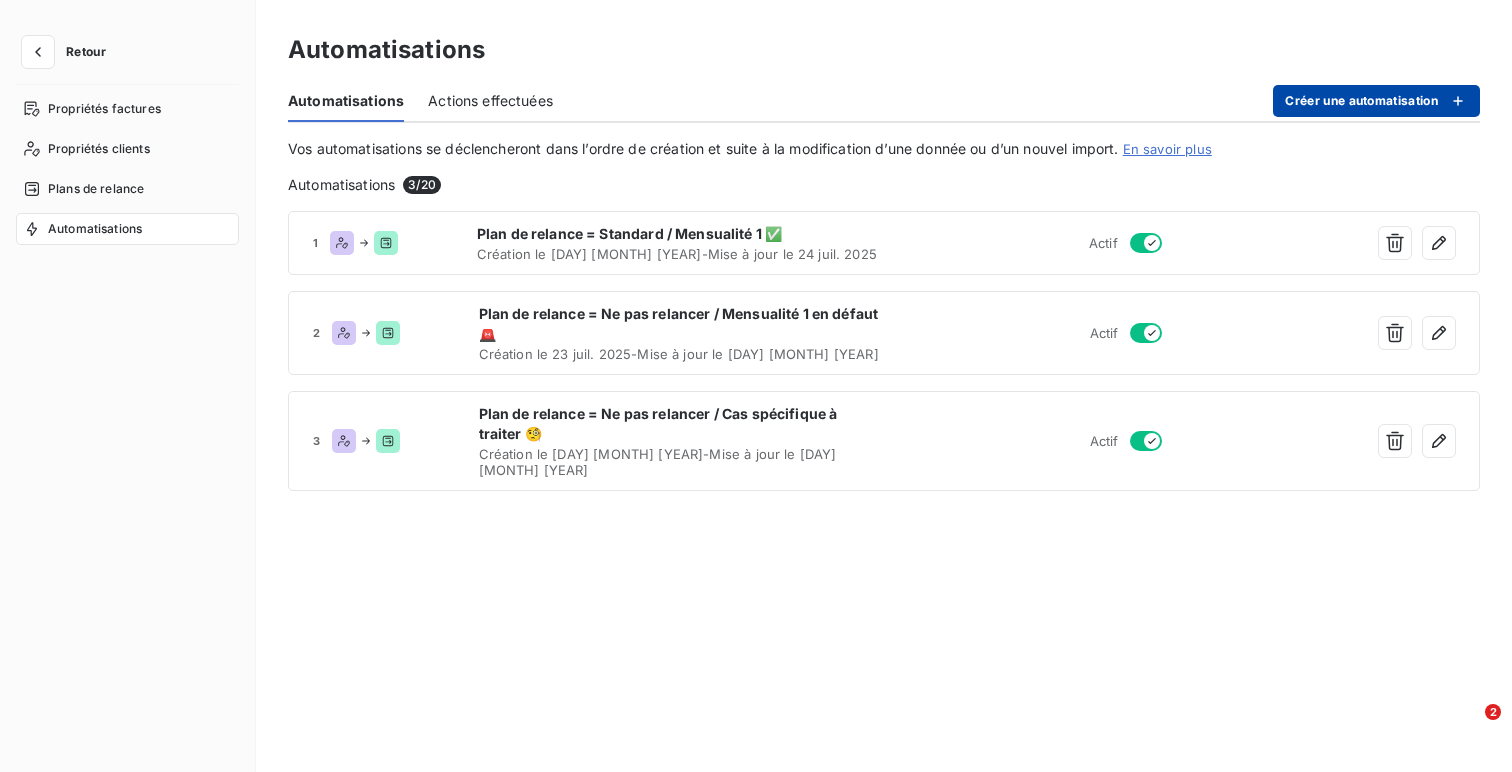 click on "Créer une automatisation" at bounding box center [1376, 101] 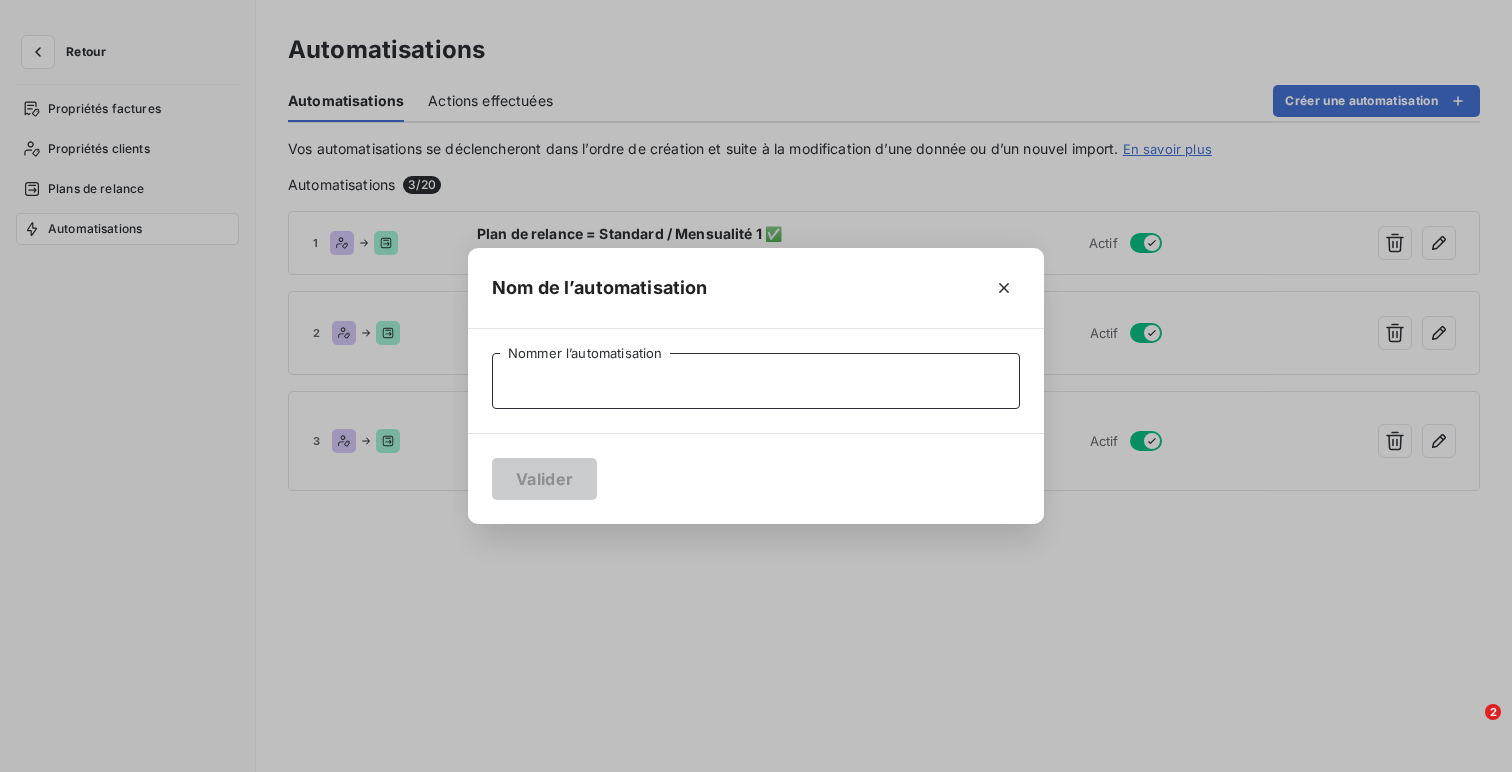 click on "Nommer l’automatisation" at bounding box center (756, 381) 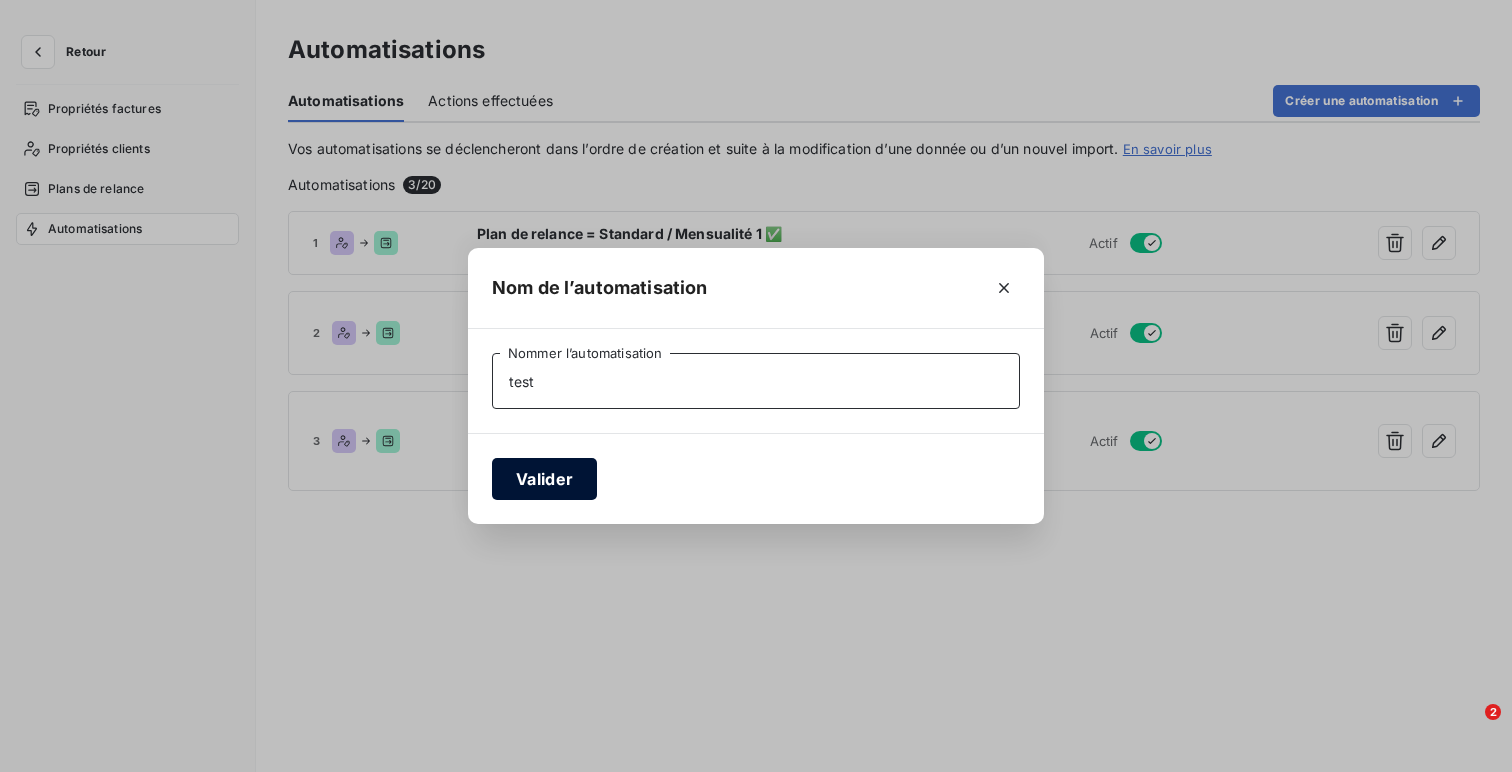 type on "test" 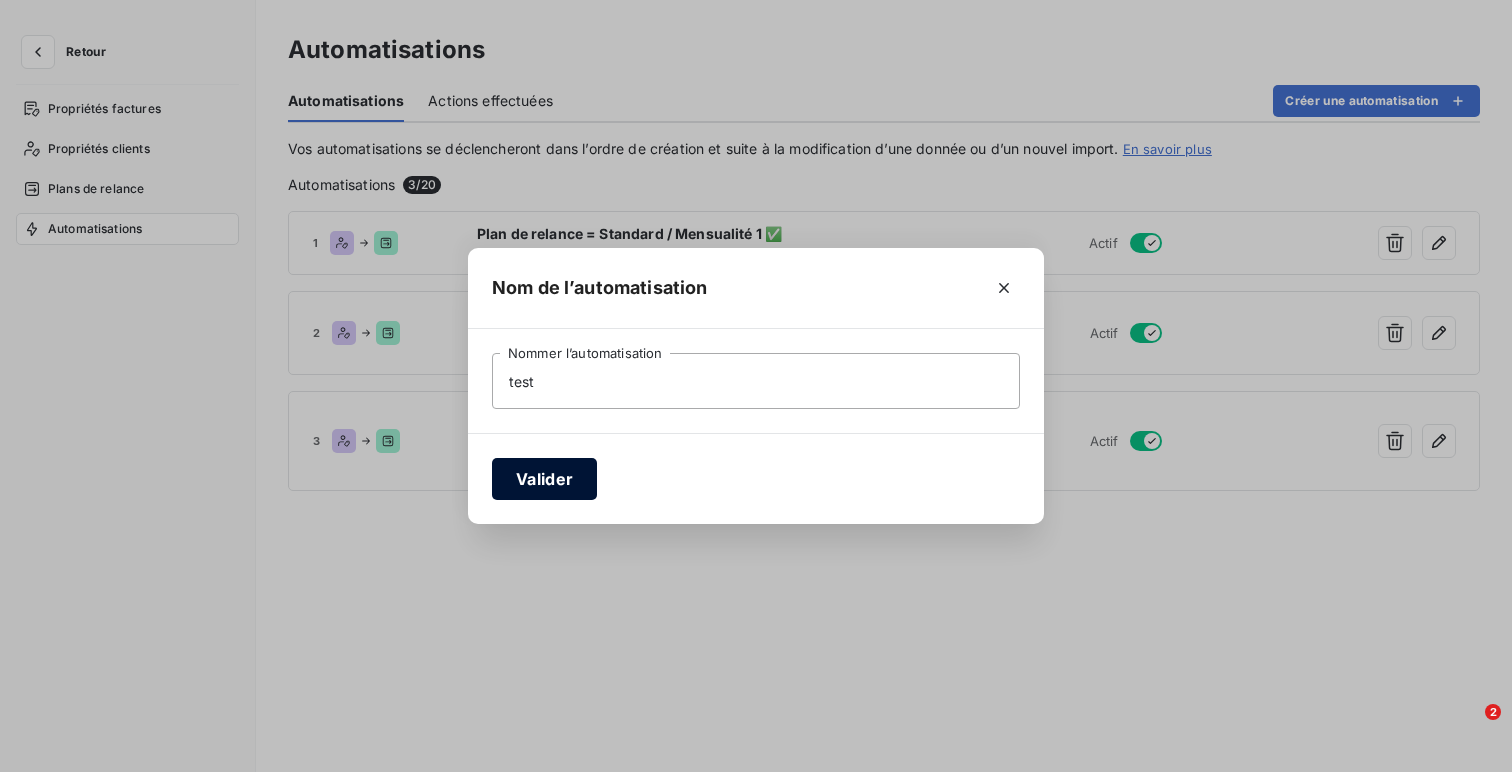 click on "Valider" at bounding box center (544, 479) 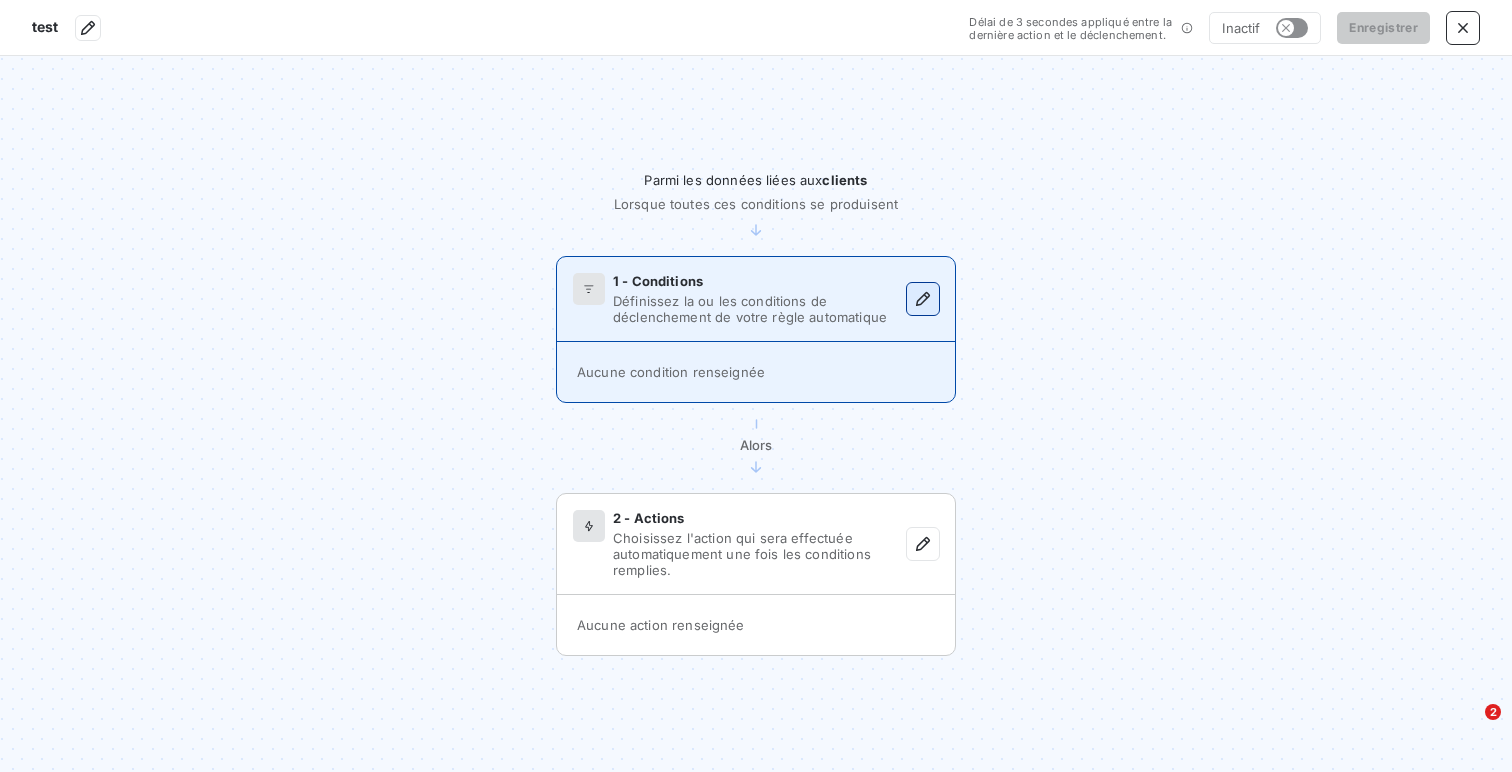 click 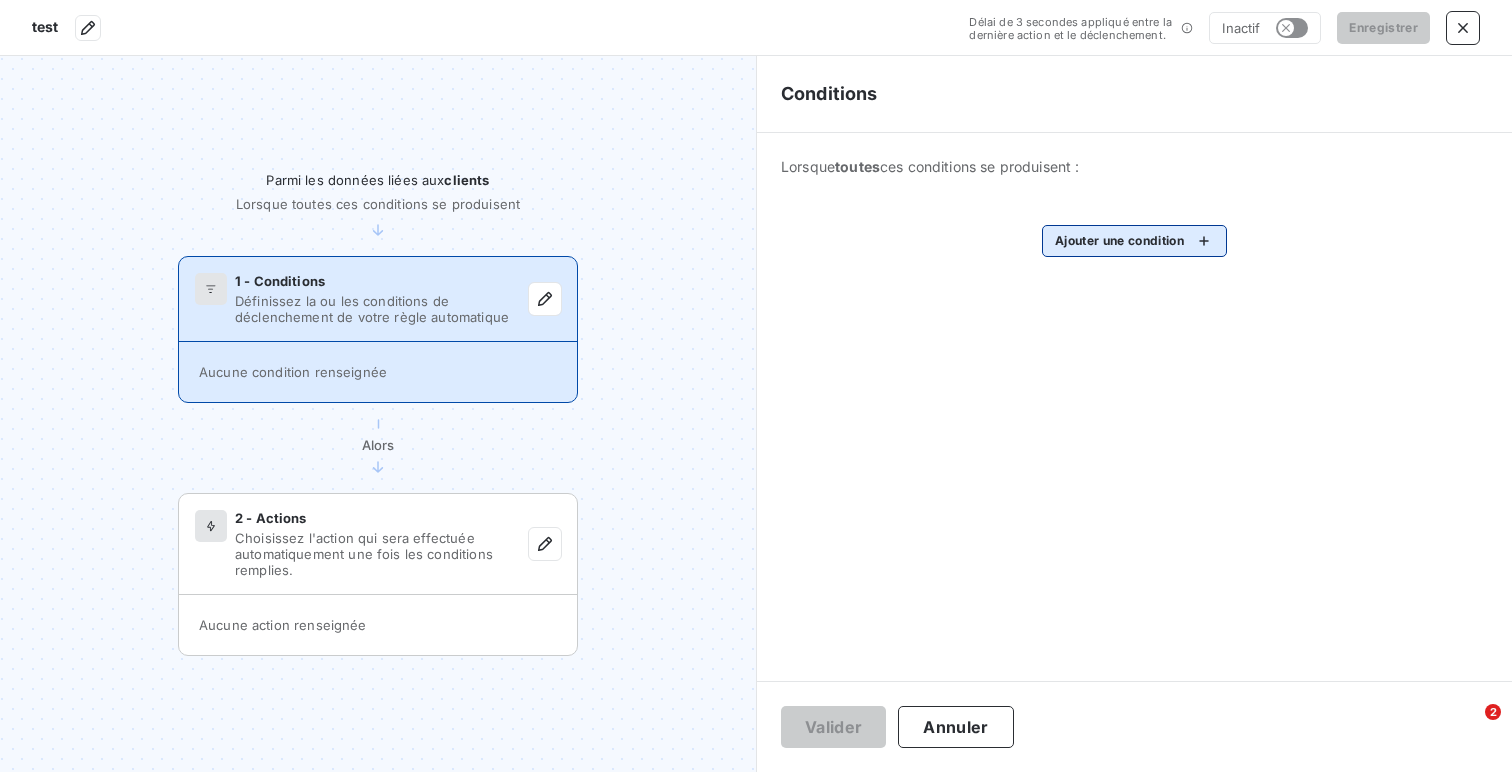click on "test Délai de 3 secondes appliqué entre la dernière action et le déclenchement. Inactif Enregistrer Parmi les données liées aux  clients Lorsque toutes ces conditions se produisent 1 - Conditions Définissez la ou les conditions de déclenchement de votre règle automatique Aucune condition renseignée Alors 2 - Actions Choisissez l'action qui sera effectuée automatiquement une fois les conditions remplies. Aucune action renseignée Conditions Lorsque  toutes  ces conditions se produisent :  Ajouter une condition Valider Annuler
2" at bounding box center (756, 386) 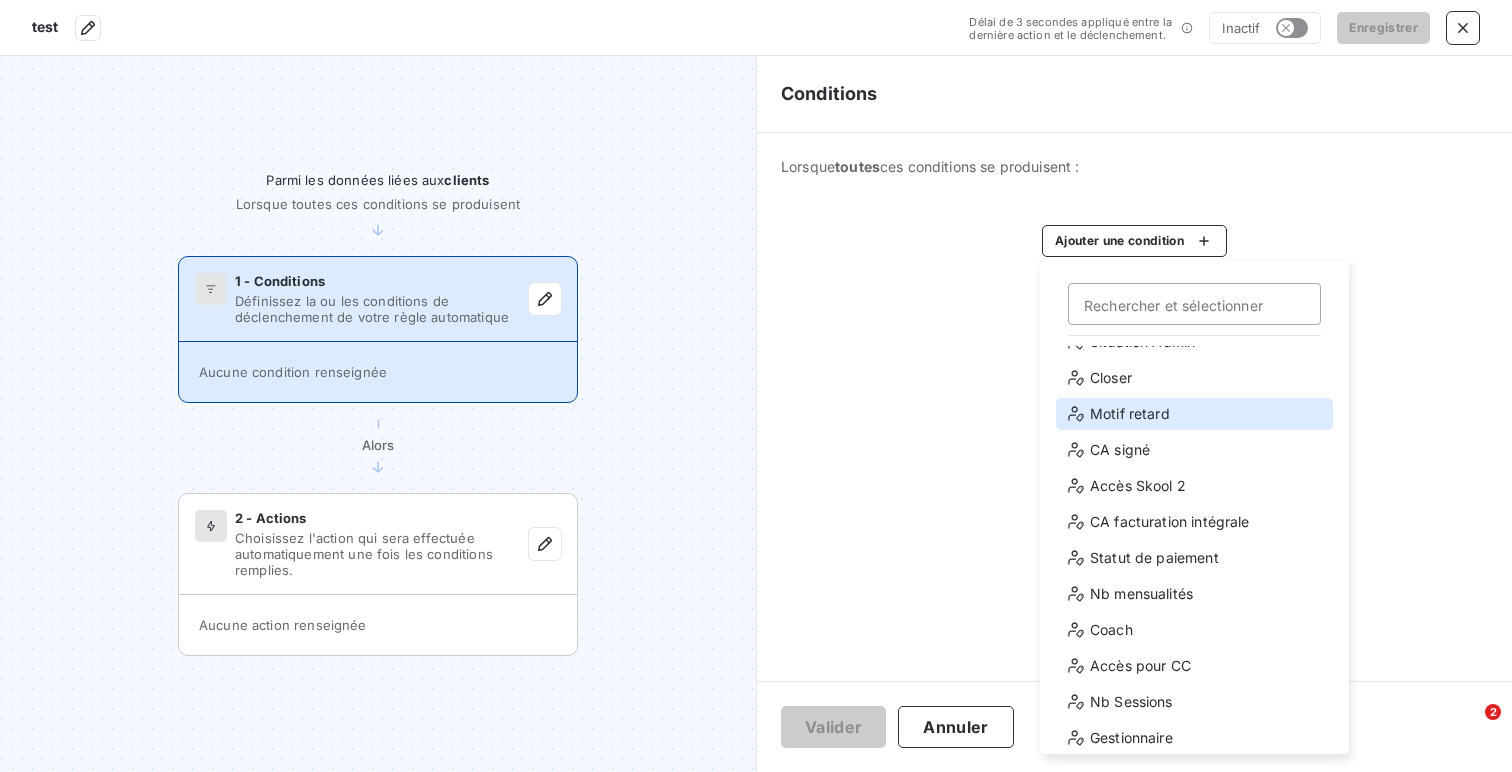 scroll, scrollTop: 144, scrollLeft: 0, axis: vertical 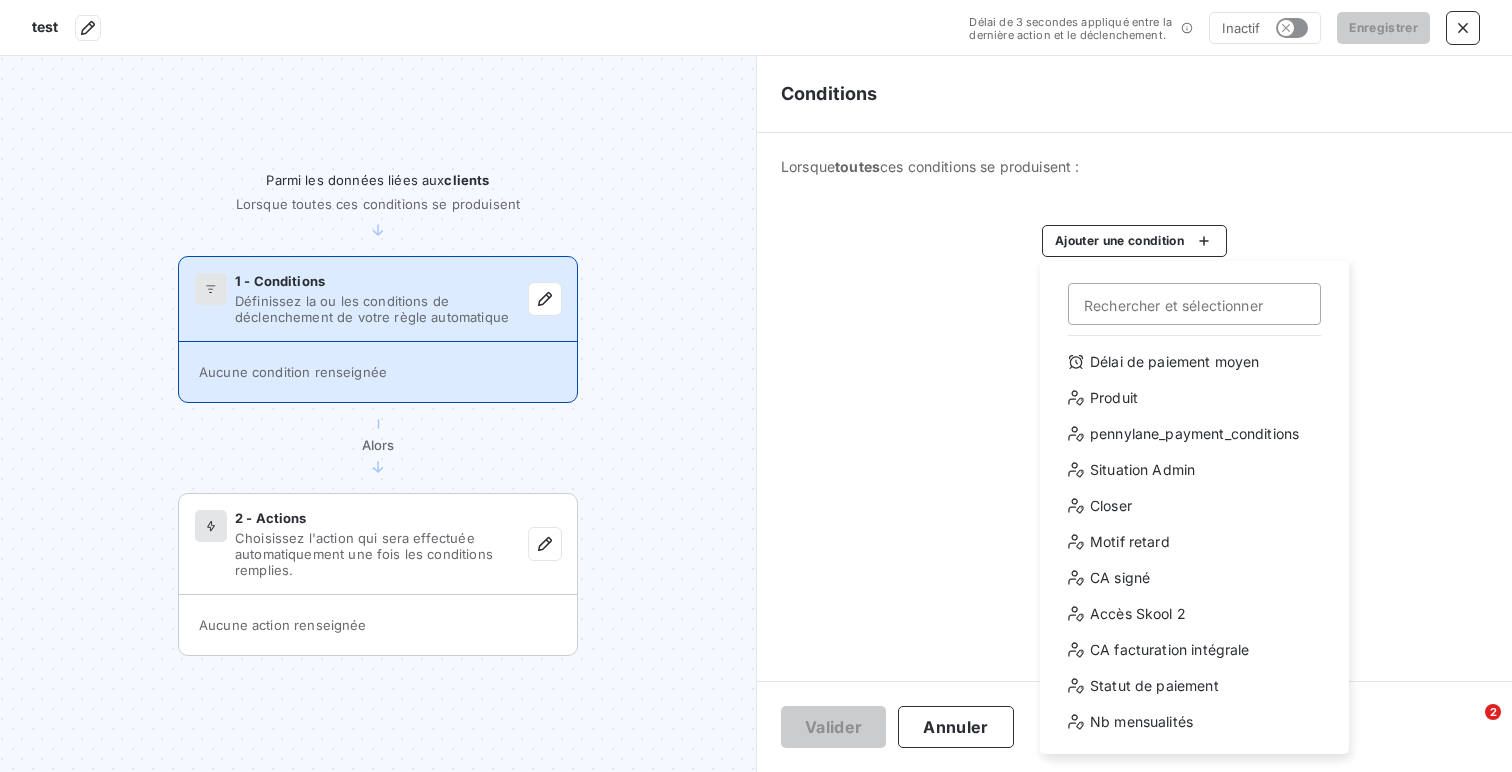 click on "test Délai de 3 secondes appliqué entre la dernière action et le déclenchement. Inactif Enregistrer Parmi les données liées aux clients Lorsque toutes ces conditions se produisent 1 - Conditions Définissez la ou les conditions de déclenchement de votre règle automatique Aucune condition renseignée Alors 2 - Actions Choisissez l'action qui sera effectuée automatiquement une fois les conditions remplies. Aucune action renseignée Conditions Lorsque toutes ces conditions se produisent : Ajouter une condition Rechercher et sélectionner Délai de paiement moyen Produit pennylane_payment_conditions Situation Admin Closer Motif retard CA signé Accès Skool 2 CA facturation intégrale Statut de paiement Nb mensualités Coach Accès pour CC Nb Sessions Gestionnaire Valider Annuler
2" at bounding box center [756, 386] 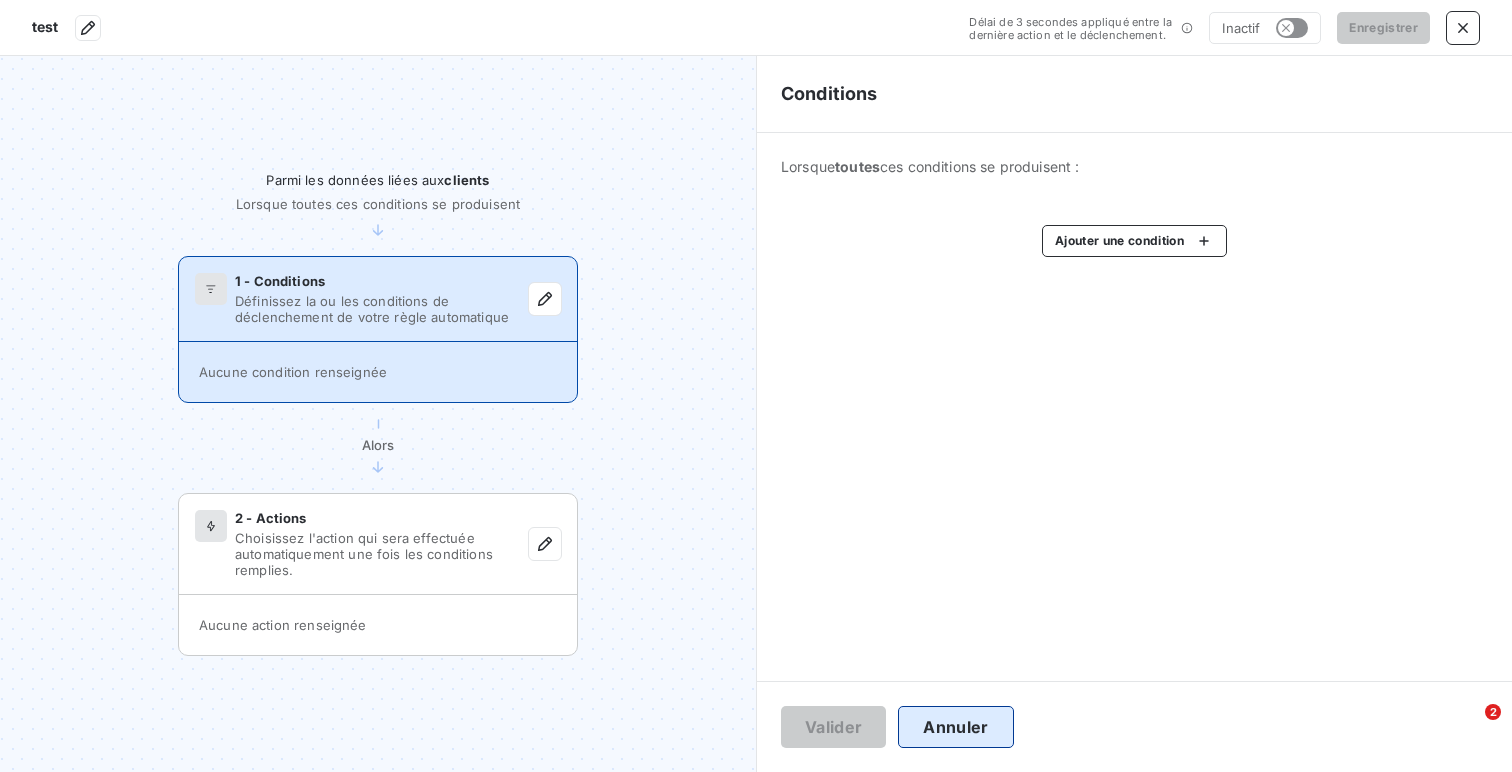 click on "Annuler" at bounding box center [955, 727] 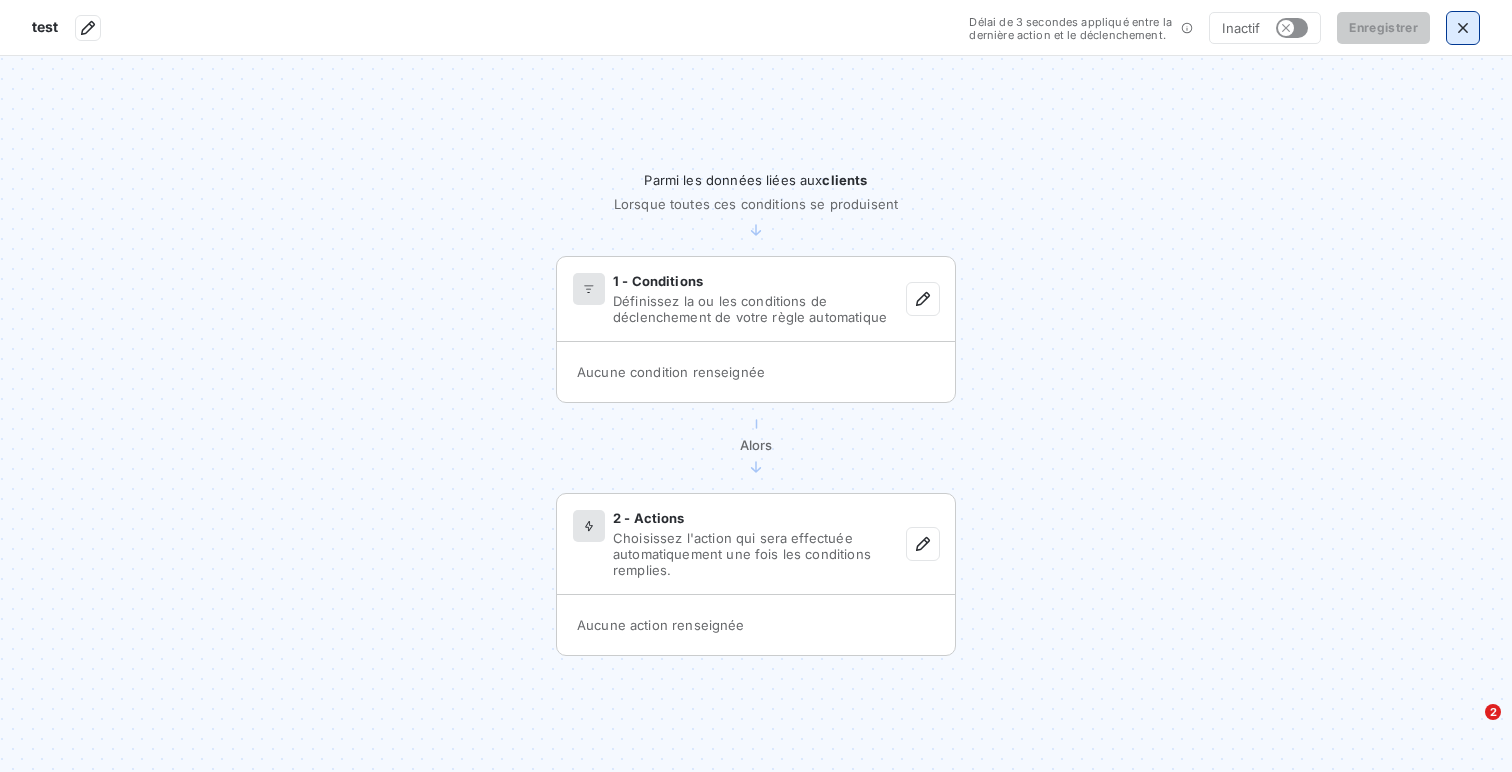 click 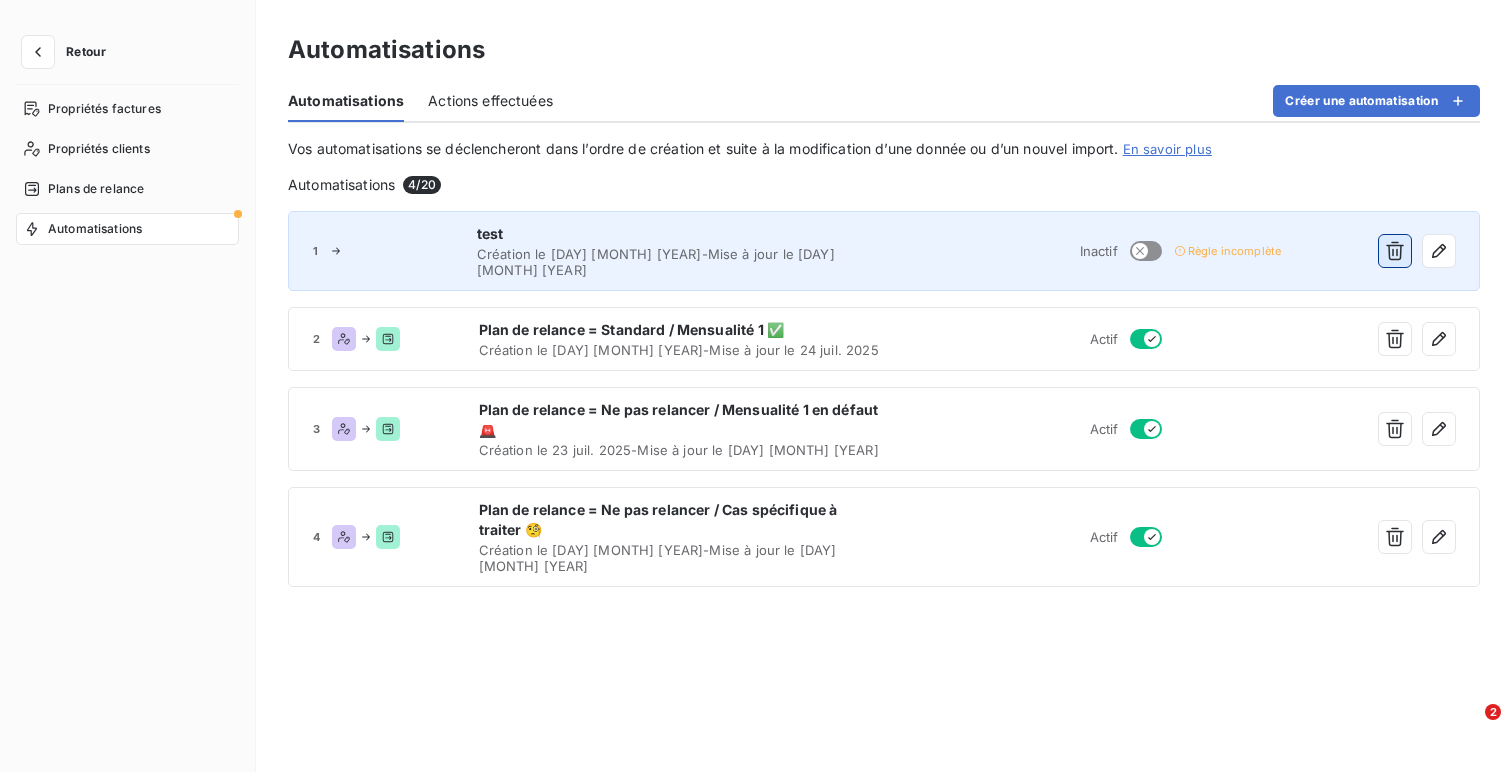 click 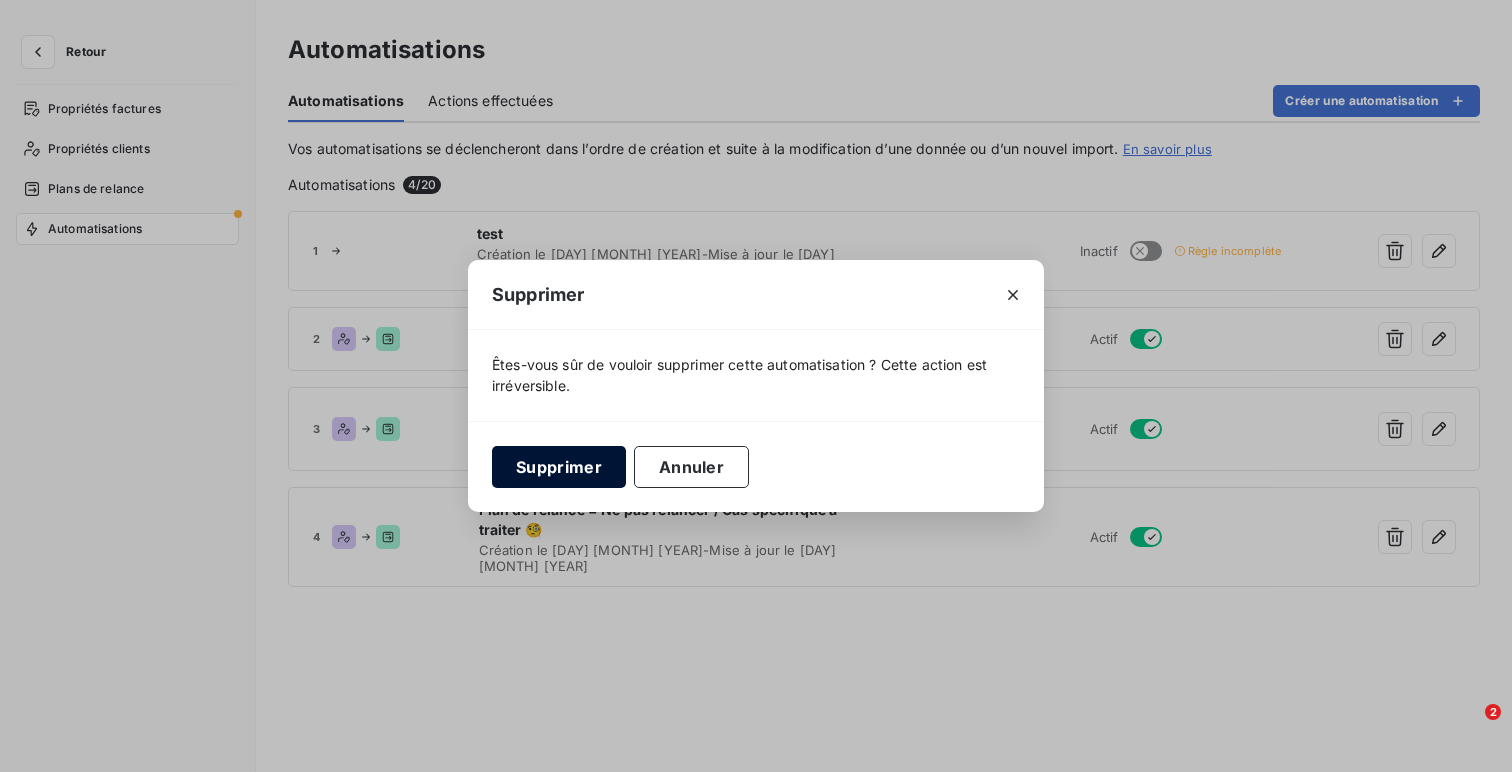 click on "Supprimer" at bounding box center [559, 467] 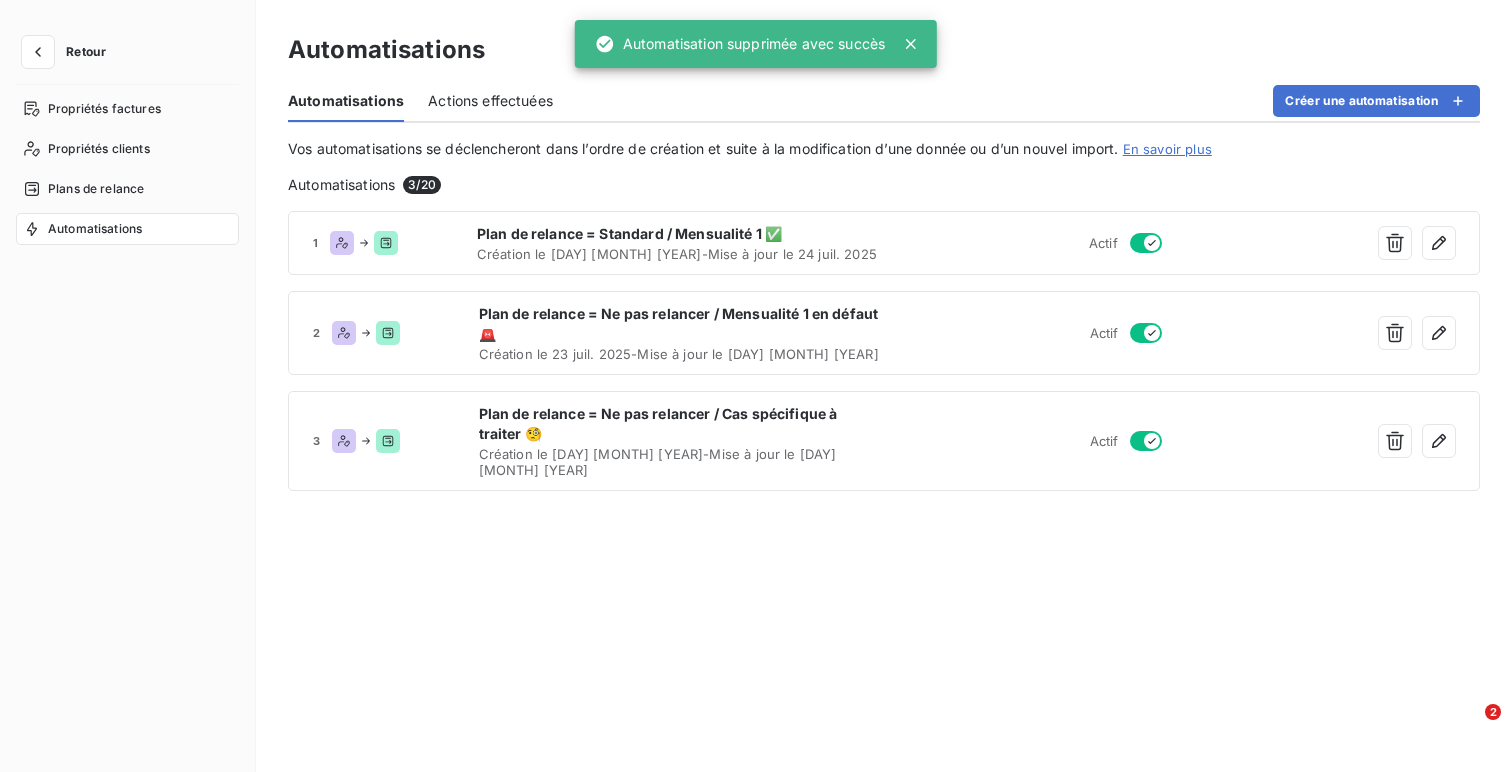 click on "Retour" at bounding box center (69, 52) 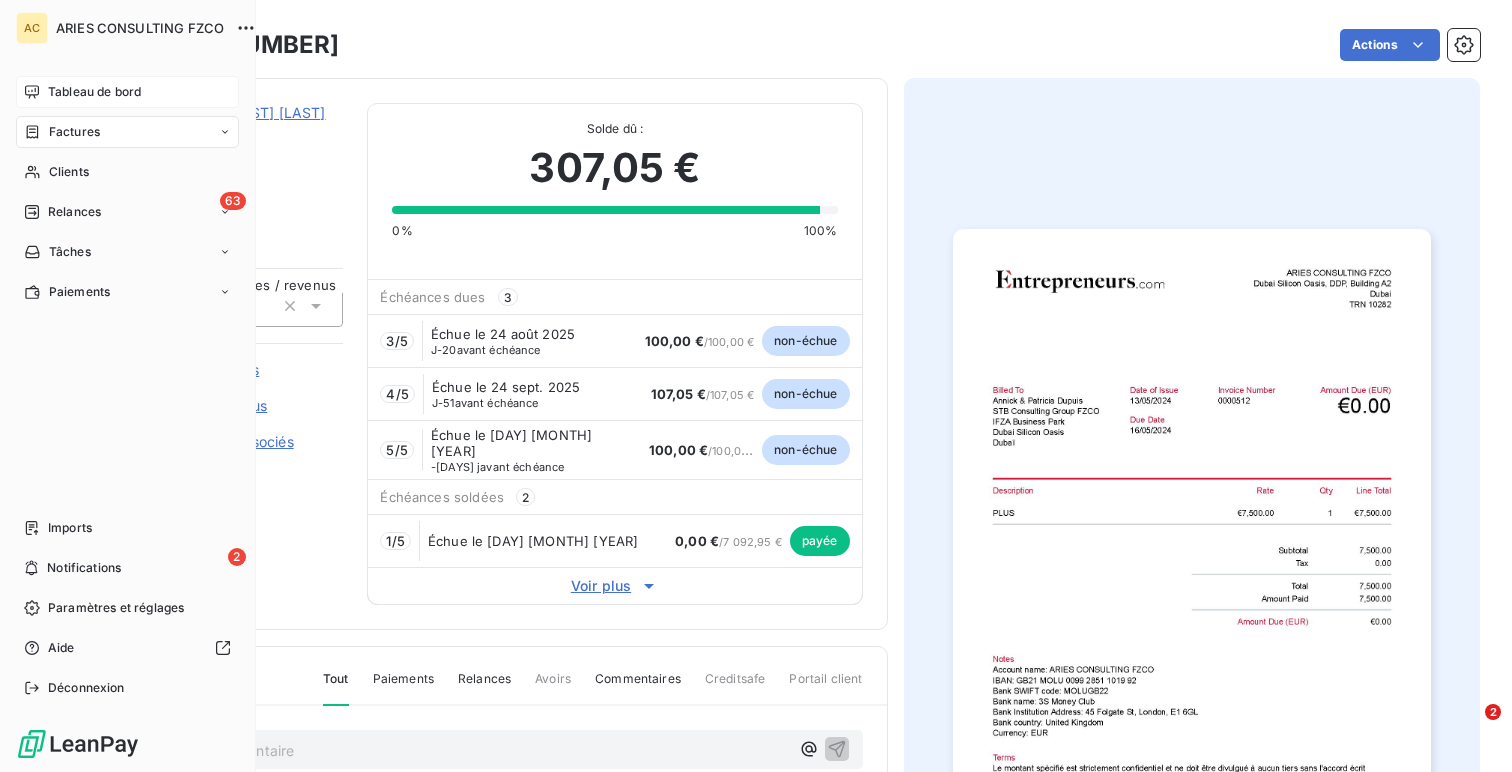 click on "Tableau de bord" at bounding box center [94, 92] 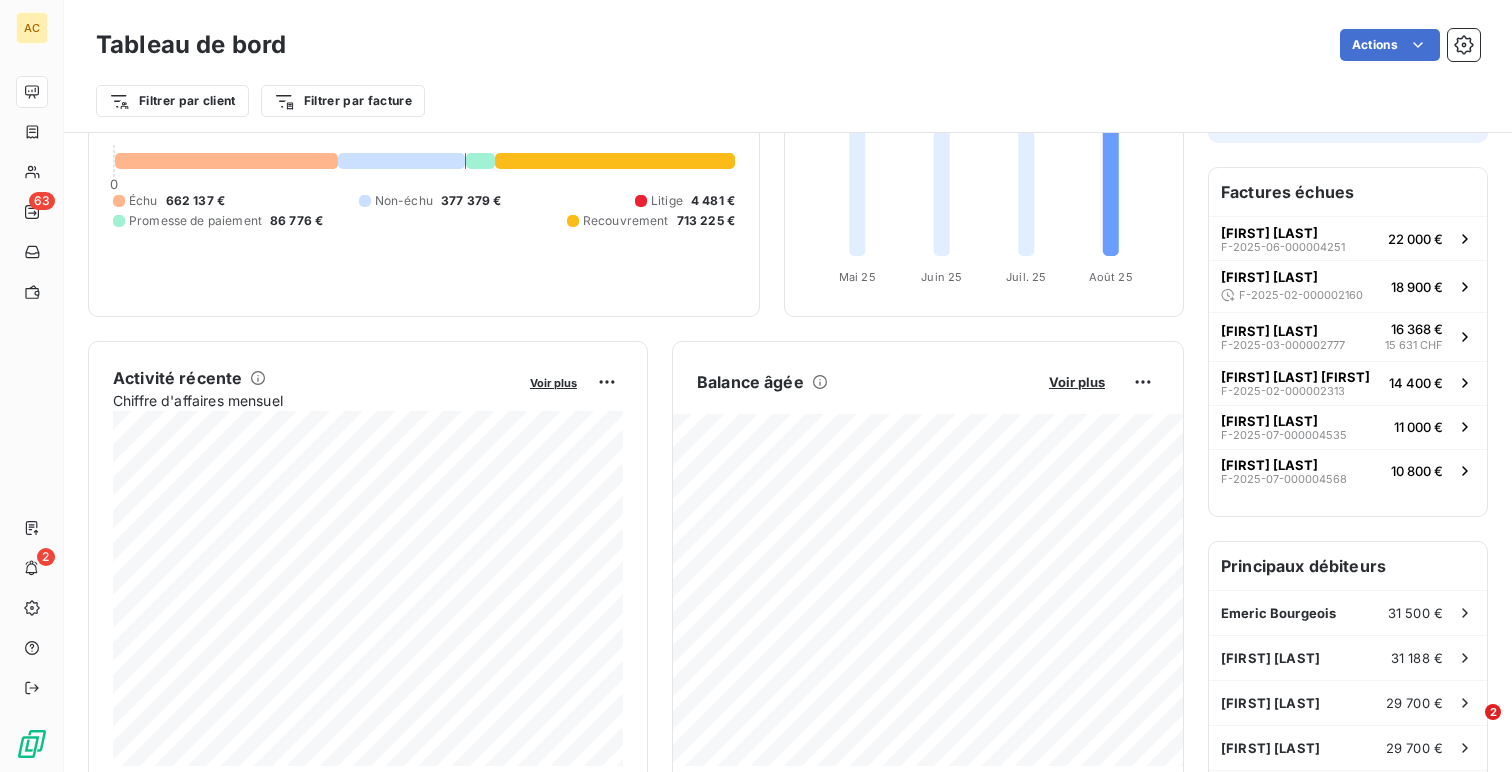 scroll, scrollTop: 0, scrollLeft: 0, axis: both 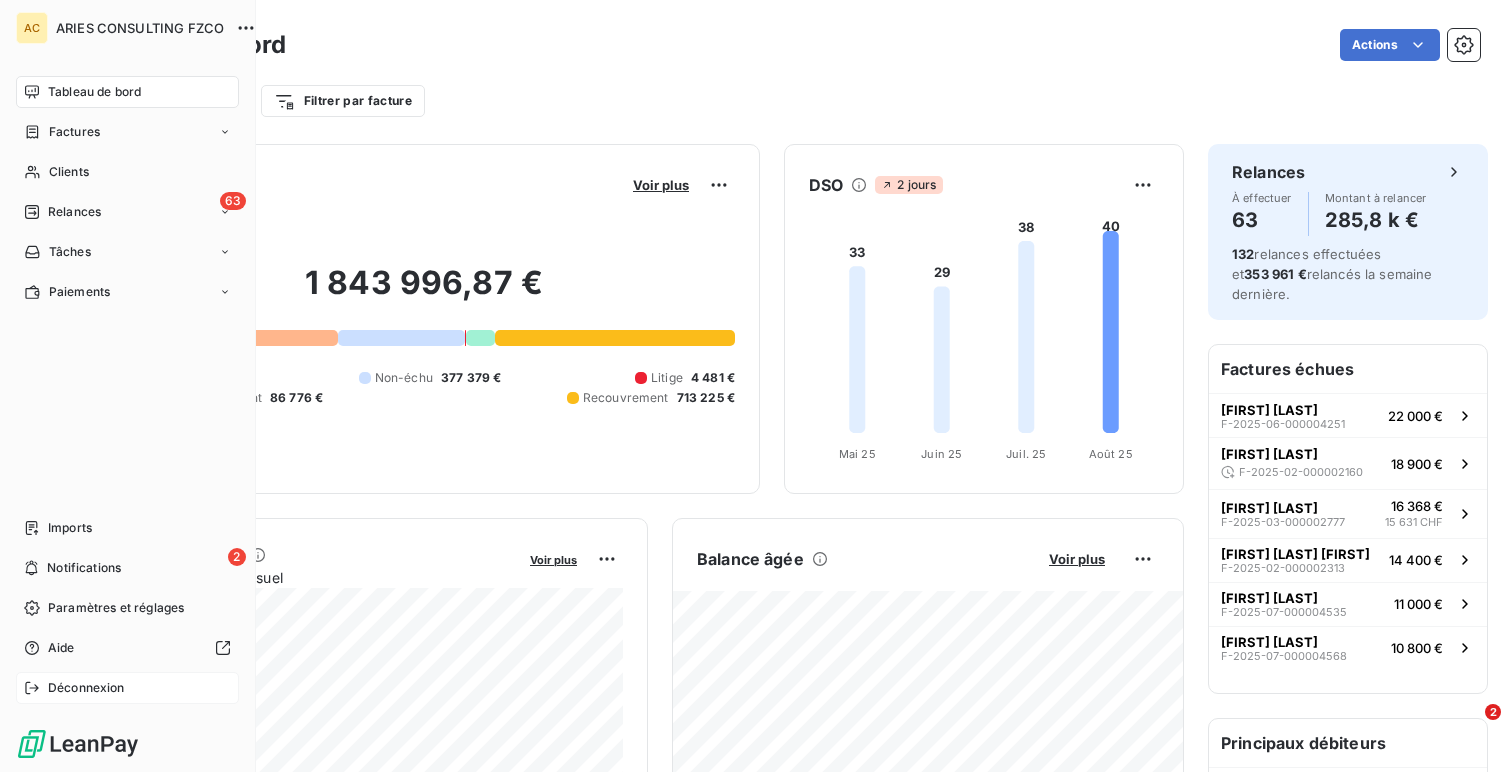 click on "Déconnexion" at bounding box center (86, 688) 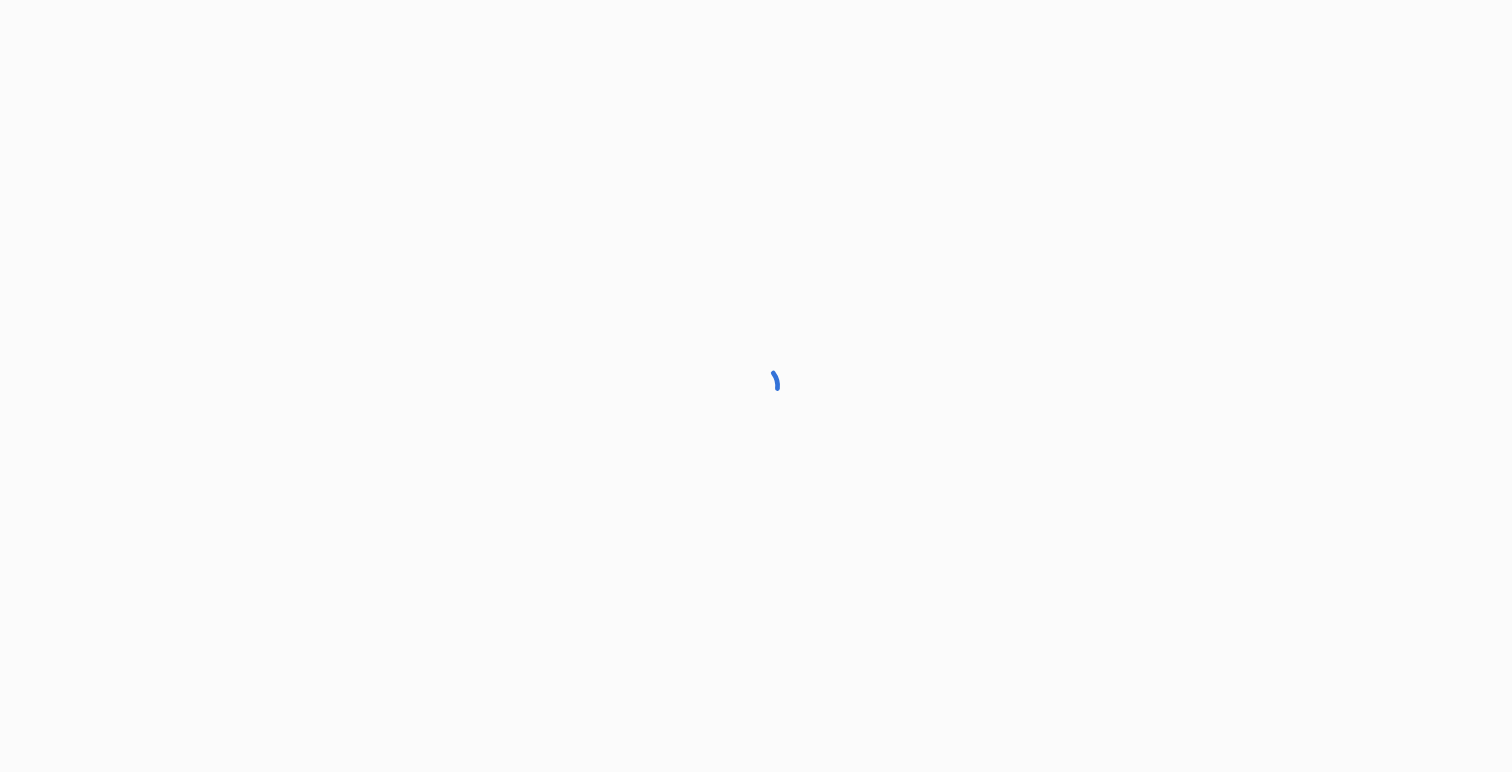 scroll, scrollTop: 0, scrollLeft: 0, axis: both 